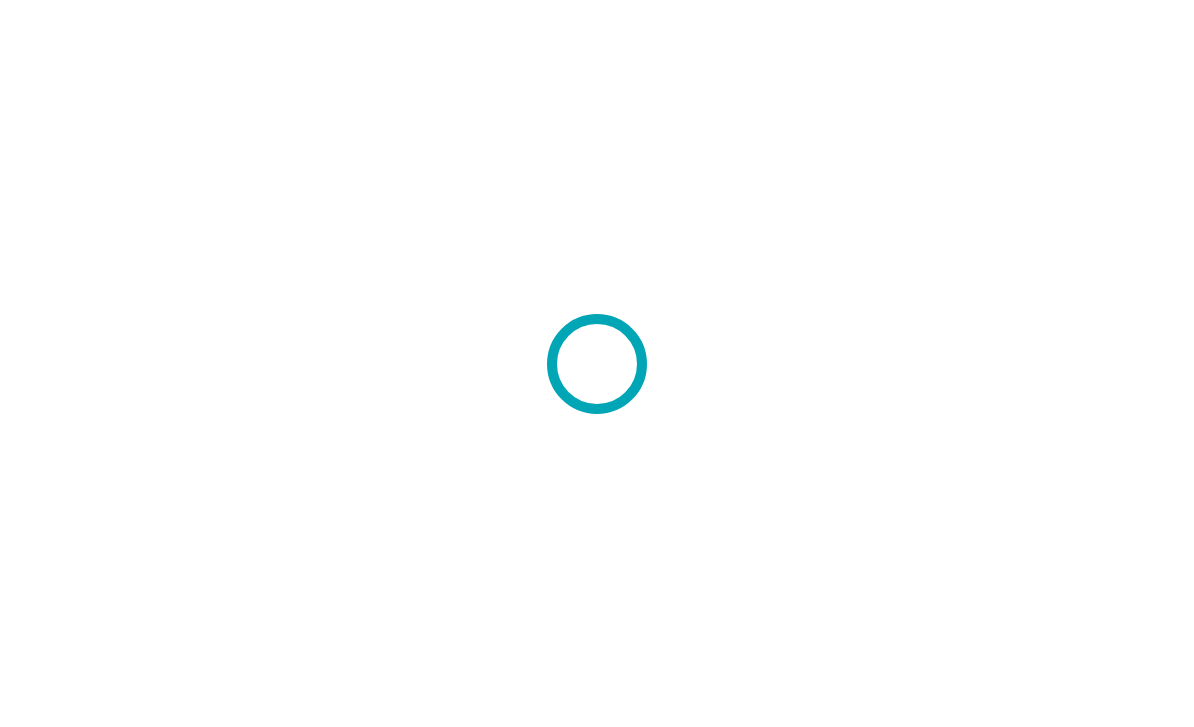 scroll, scrollTop: 0, scrollLeft: 0, axis: both 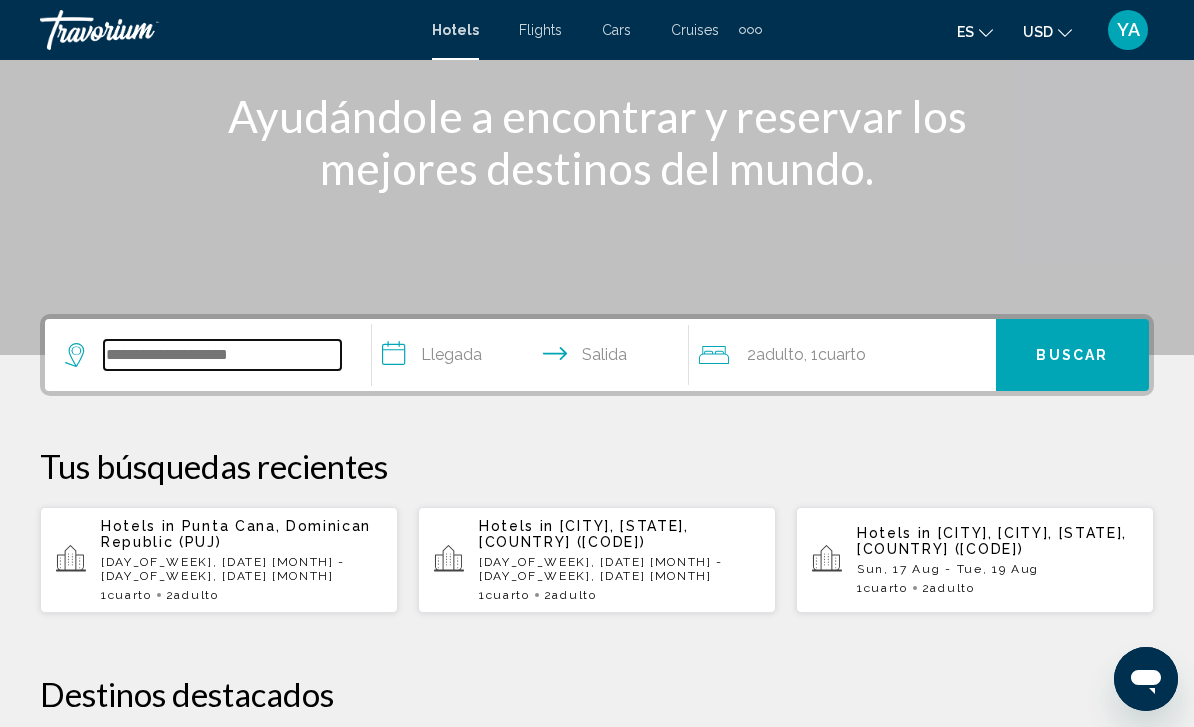 click at bounding box center (222, 355) 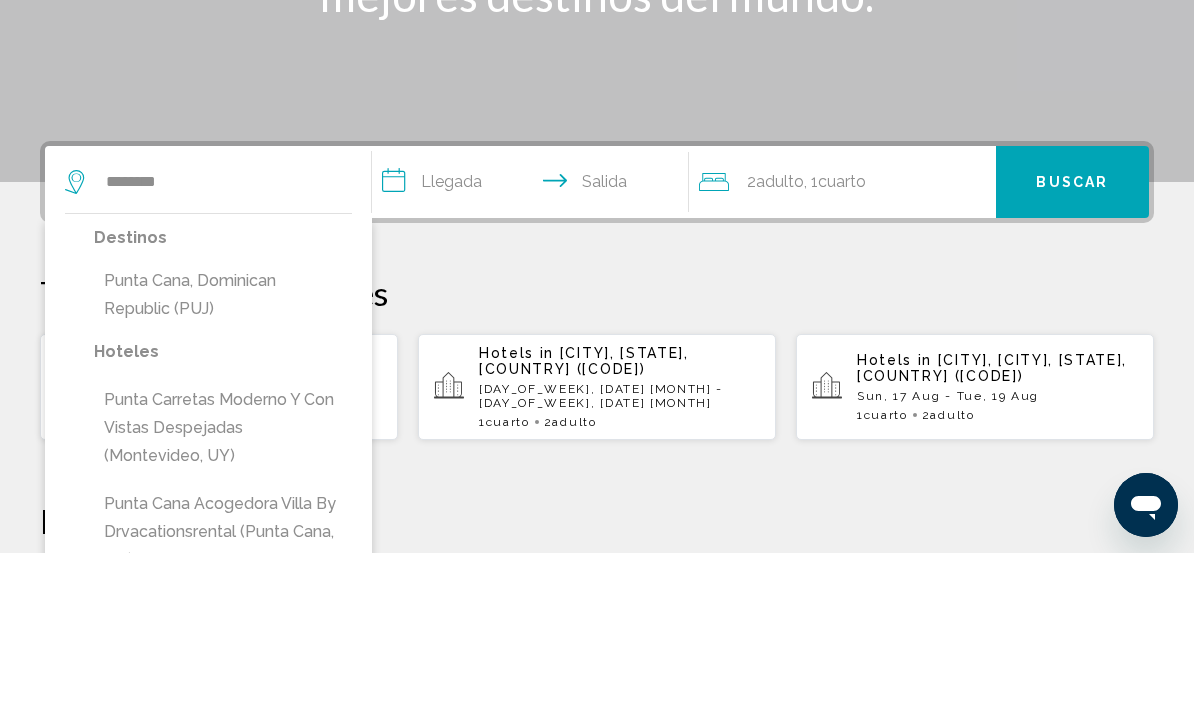 click on "Punta Cana, Dominican Republic (PUJ)" at bounding box center [223, 469] 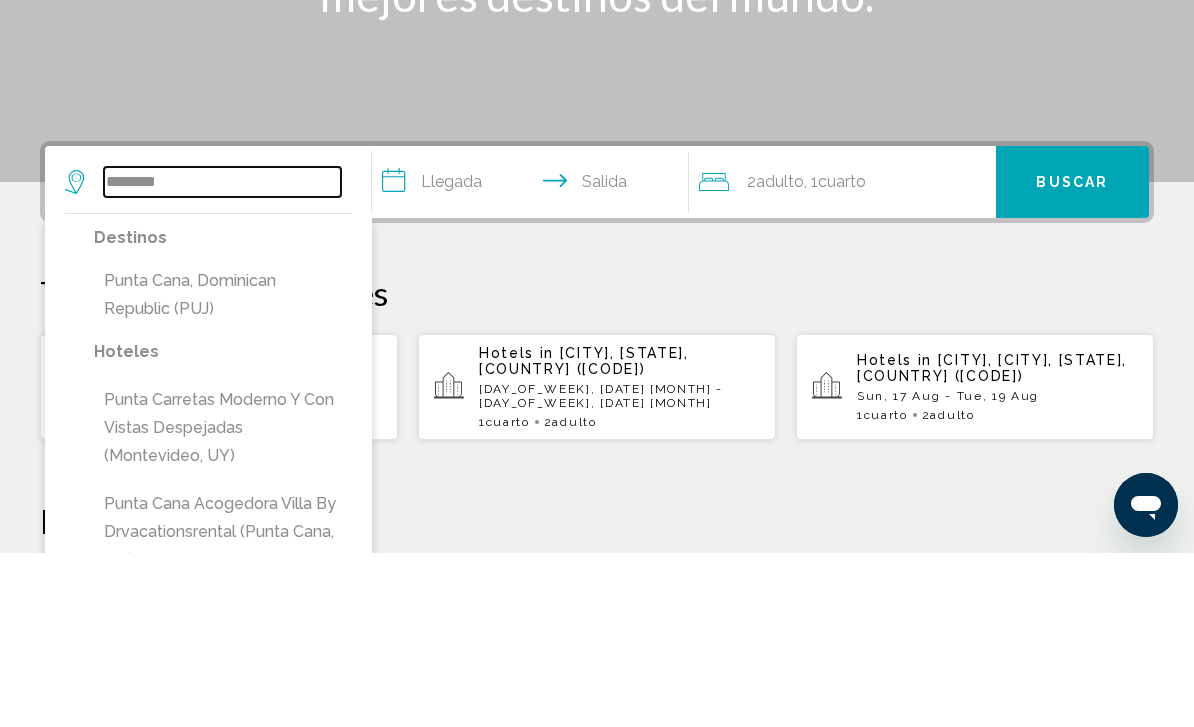 type on "**********" 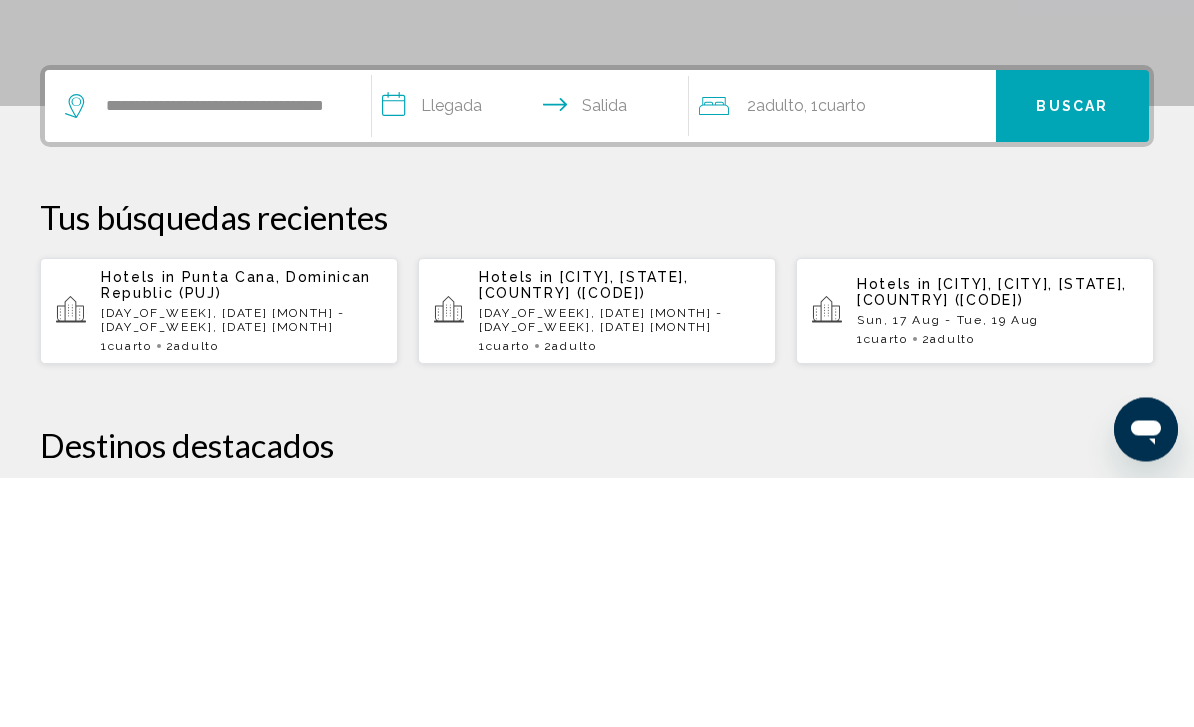 click on "**********" at bounding box center (534, 359) 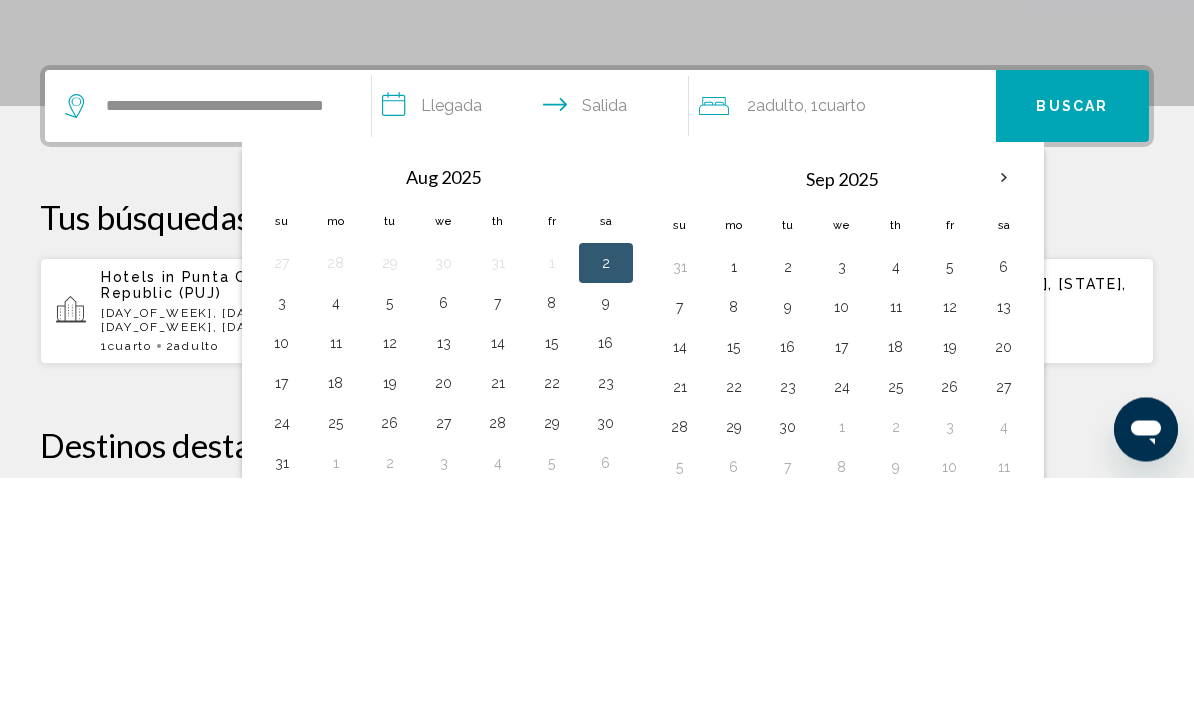 scroll, scrollTop: 494, scrollLeft: 0, axis: vertical 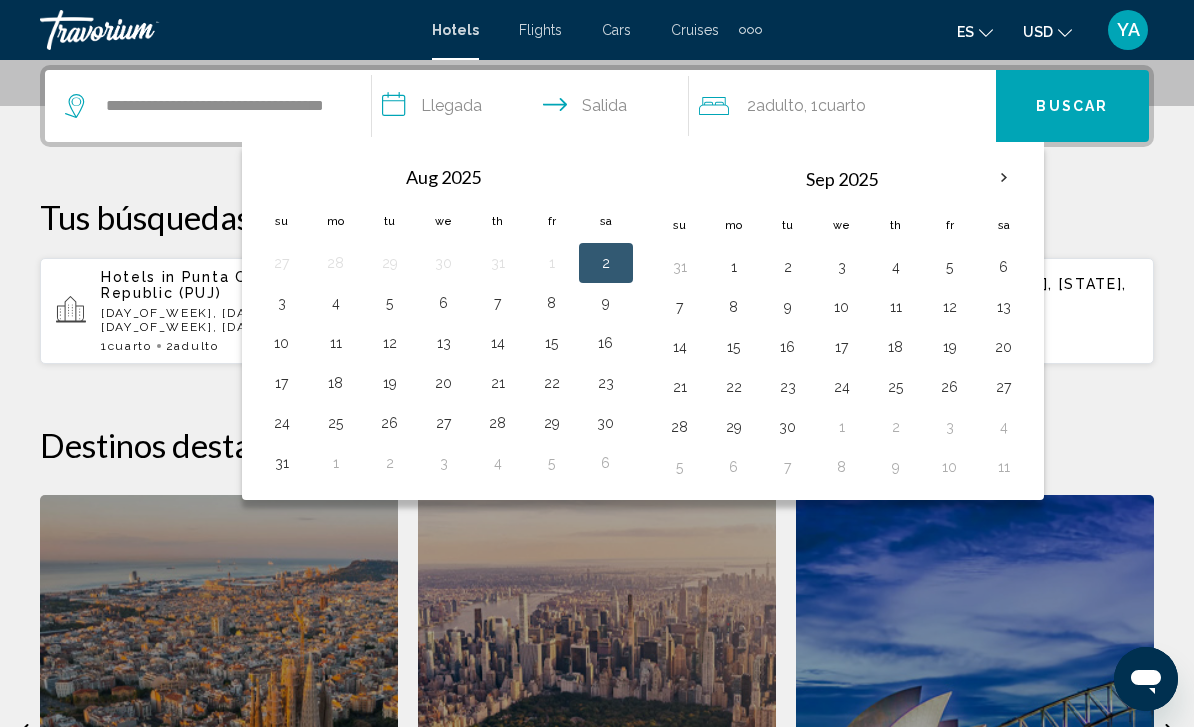 click on "New York" 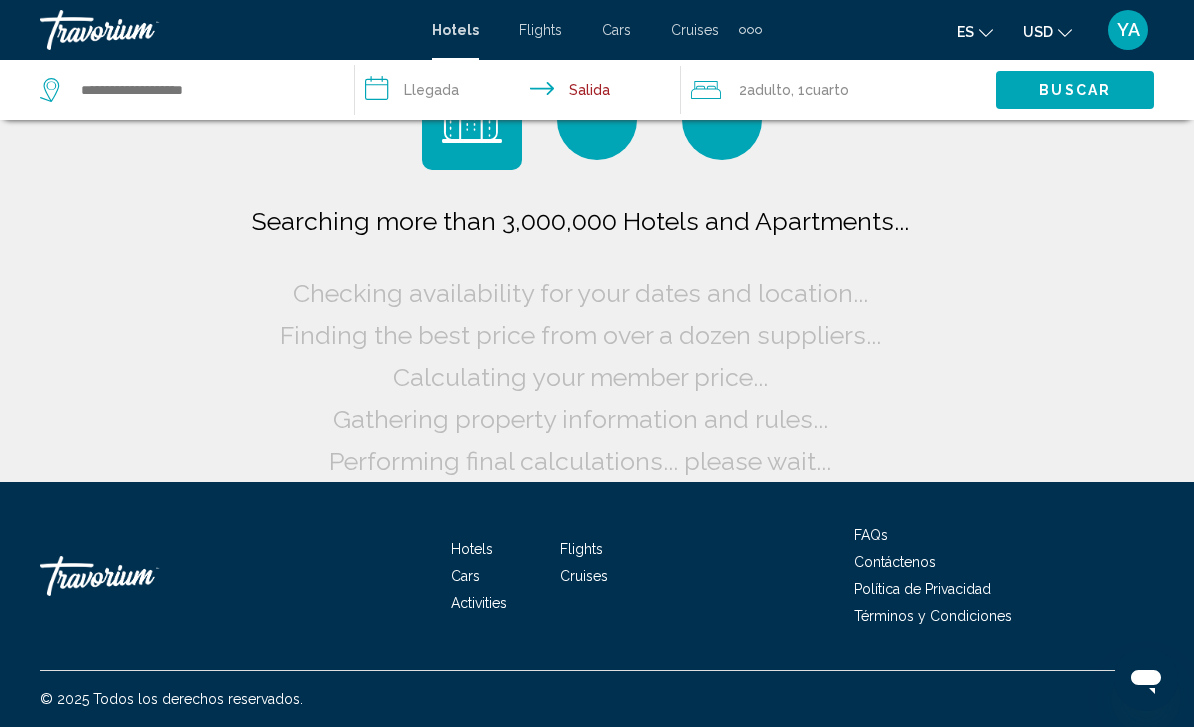 scroll, scrollTop: 16, scrollLeft: 0, axis: vertical 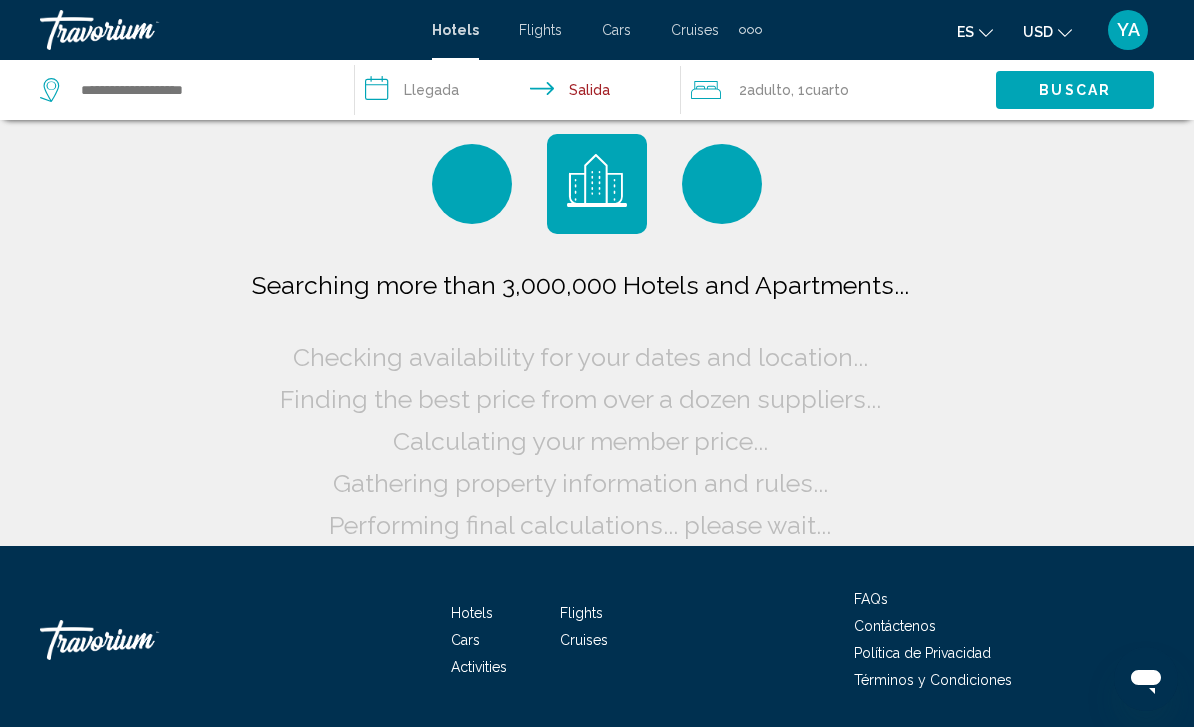 click on "**********" at bounding box center [521, 93] 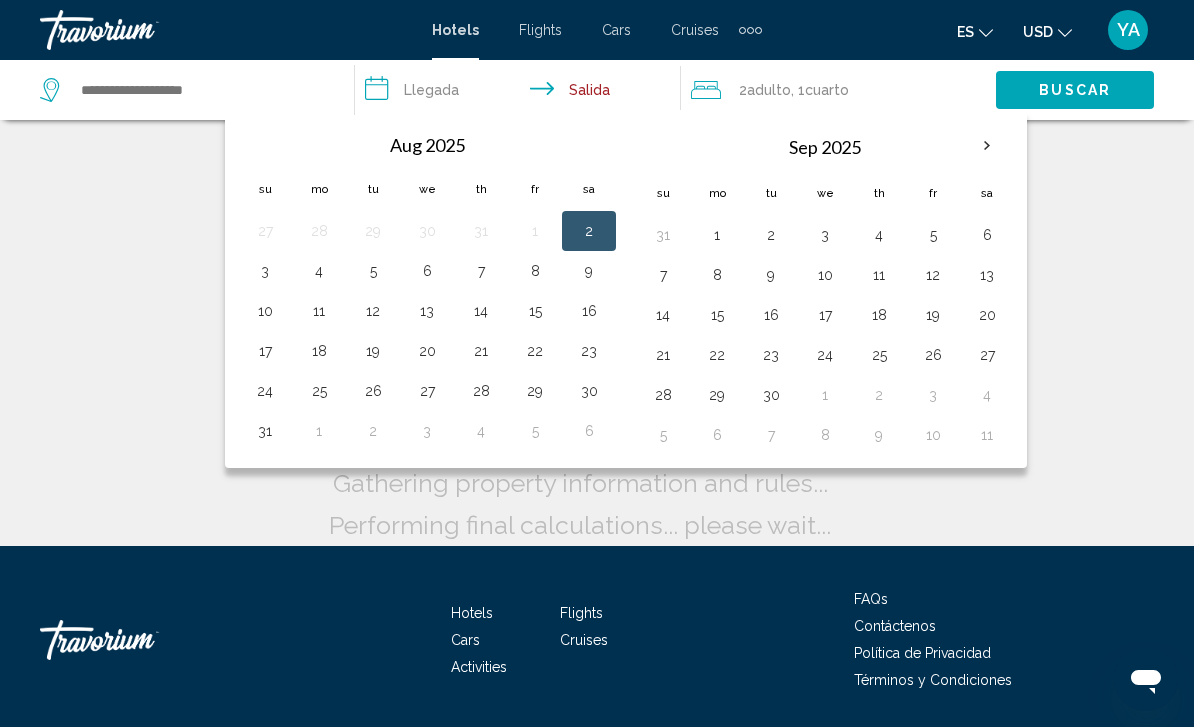 click on "Sep  2025" at bounding box center (825, 147) 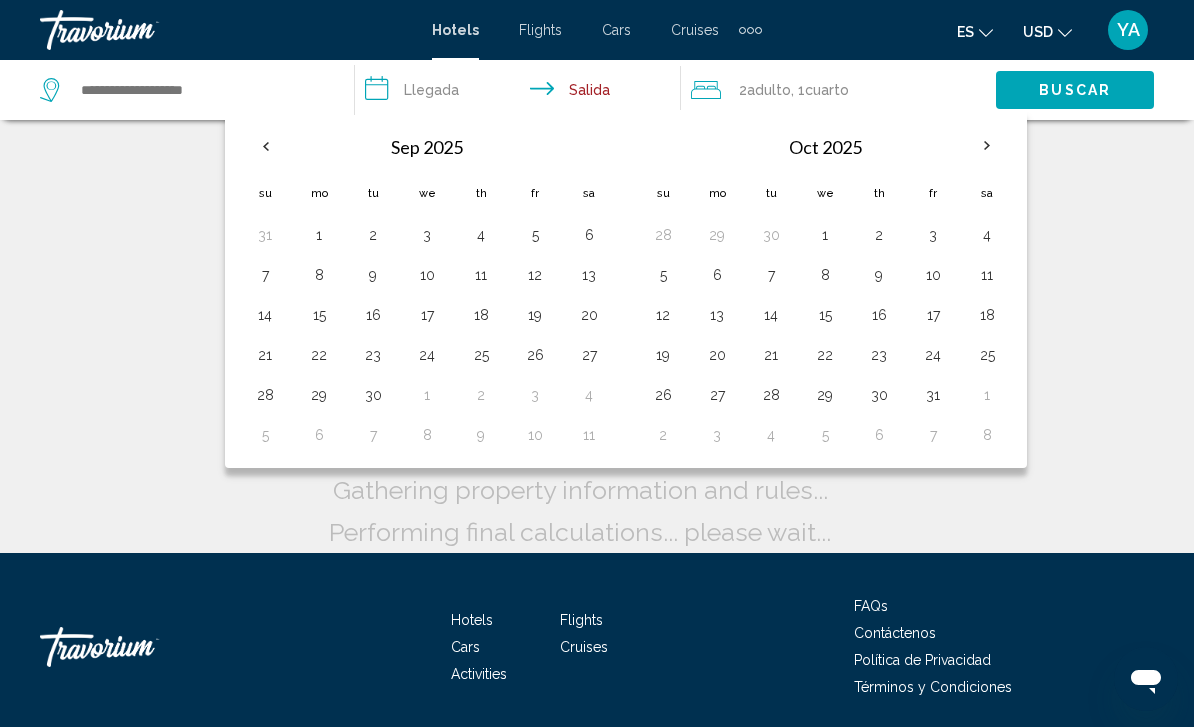 scroll, scrollTop: 0, scrollLeft: 0, axis: both 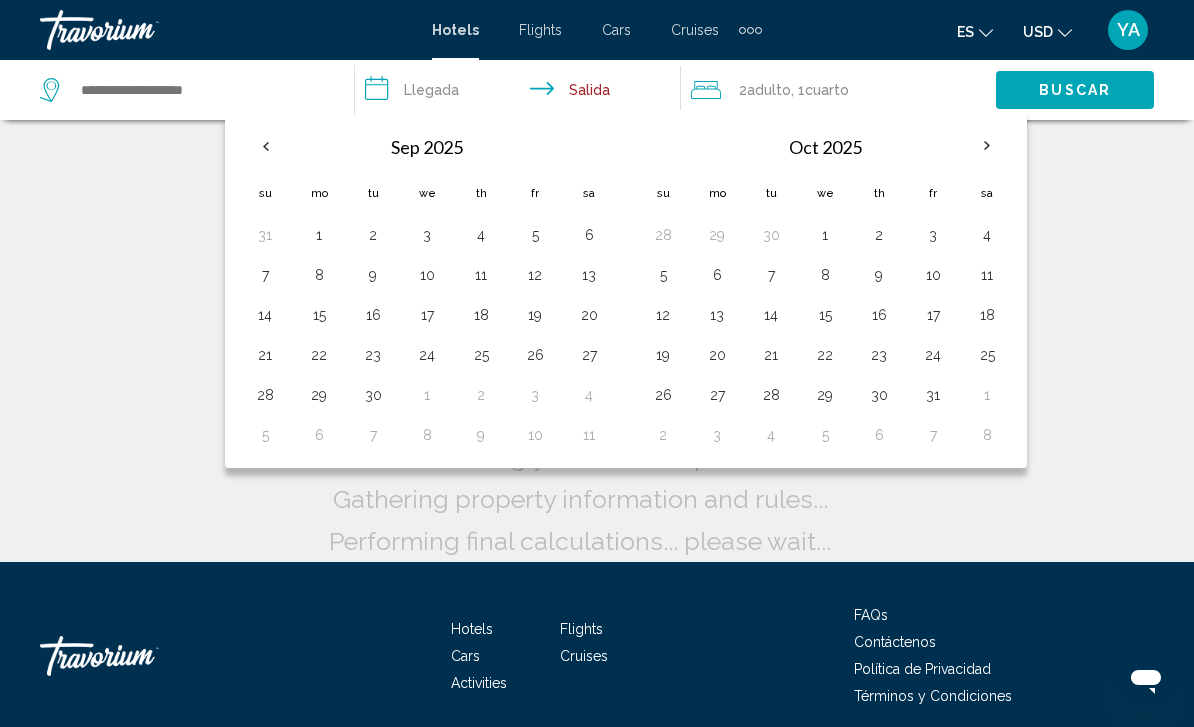 click on "Searching more than 3,000,000 Hotels and Apartments...
Checking availability for your dates and location..." 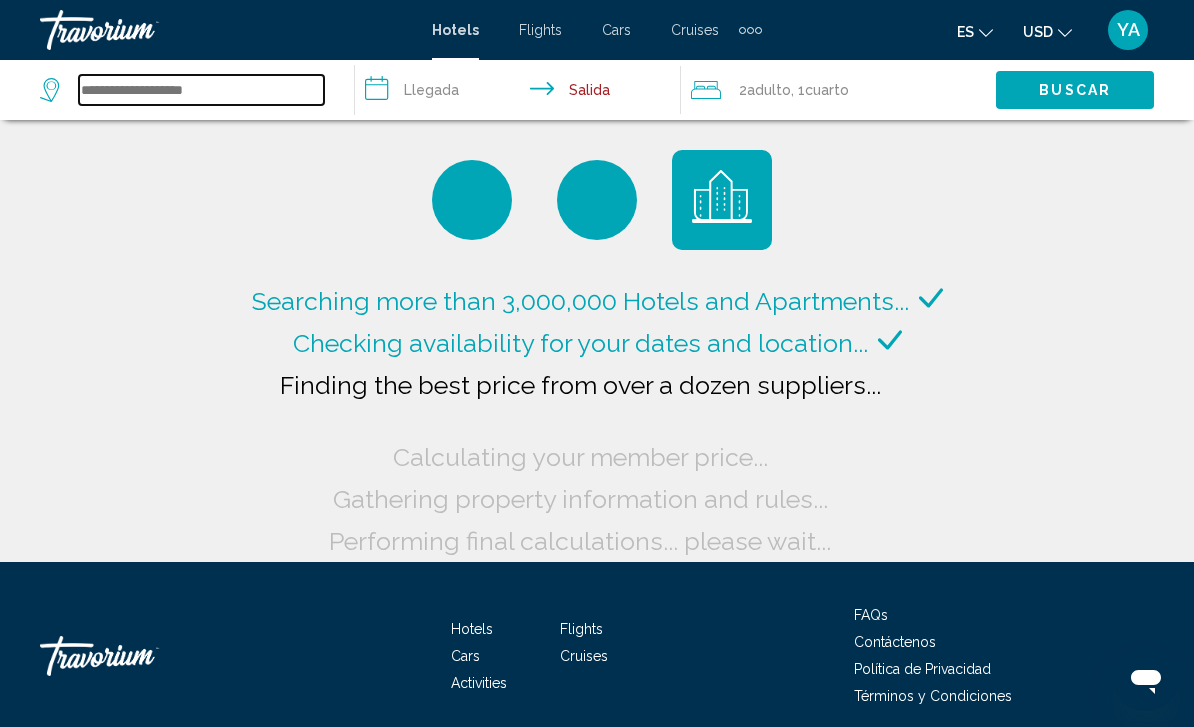 click at bounding box center [201, 90] 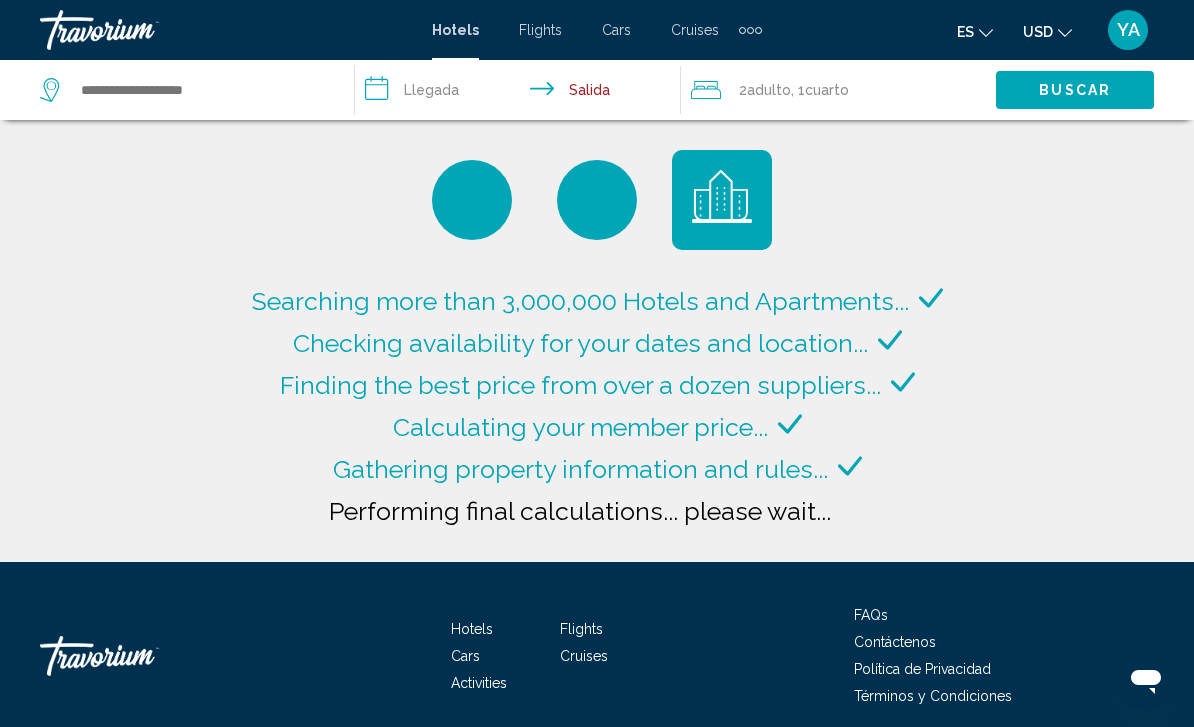 click on "Searching more than 3,000,000 Hotels and Apartments...
Checking availability for your dates and location..." 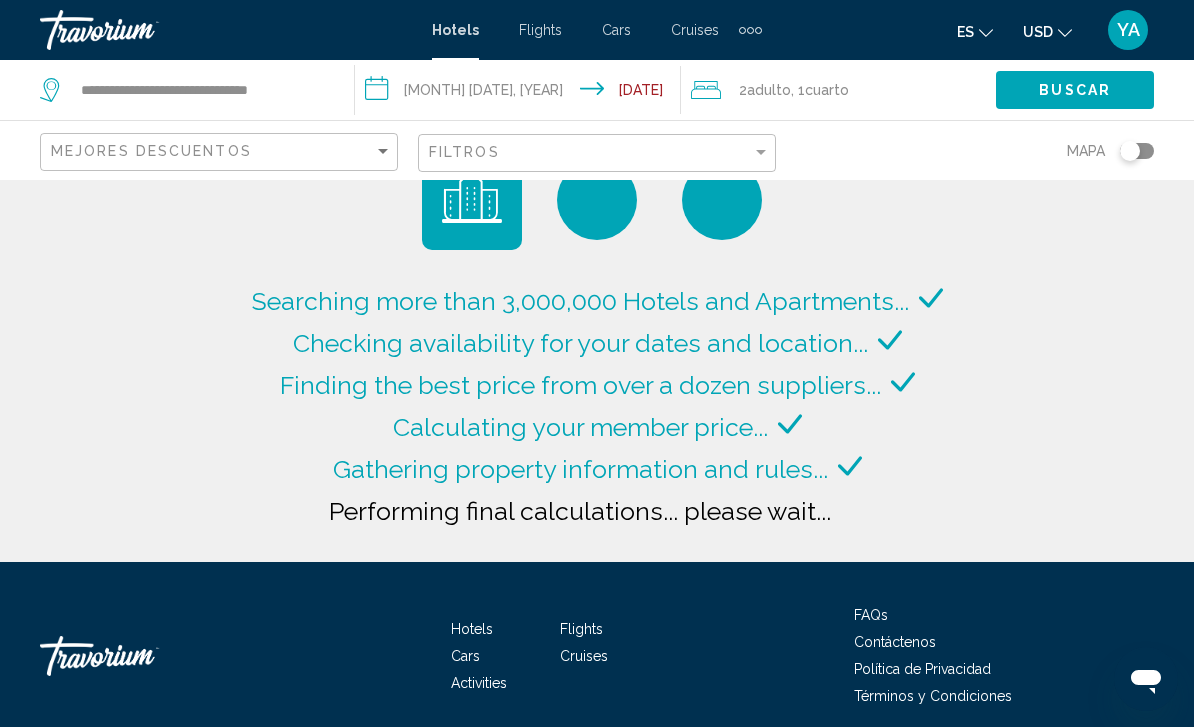 click on "Searching more than 3,000,000 Hotels and Apartments...
Checking availability for your dates and location..." 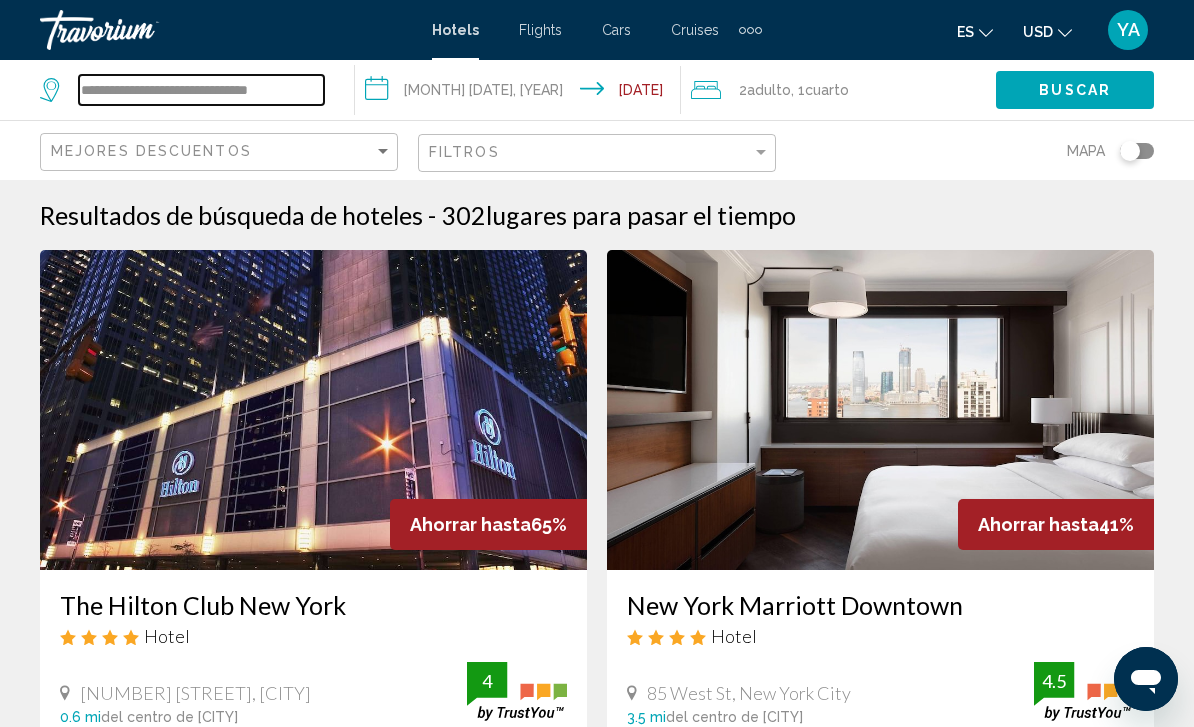 click on "**********" at bounding box center [201, 90] 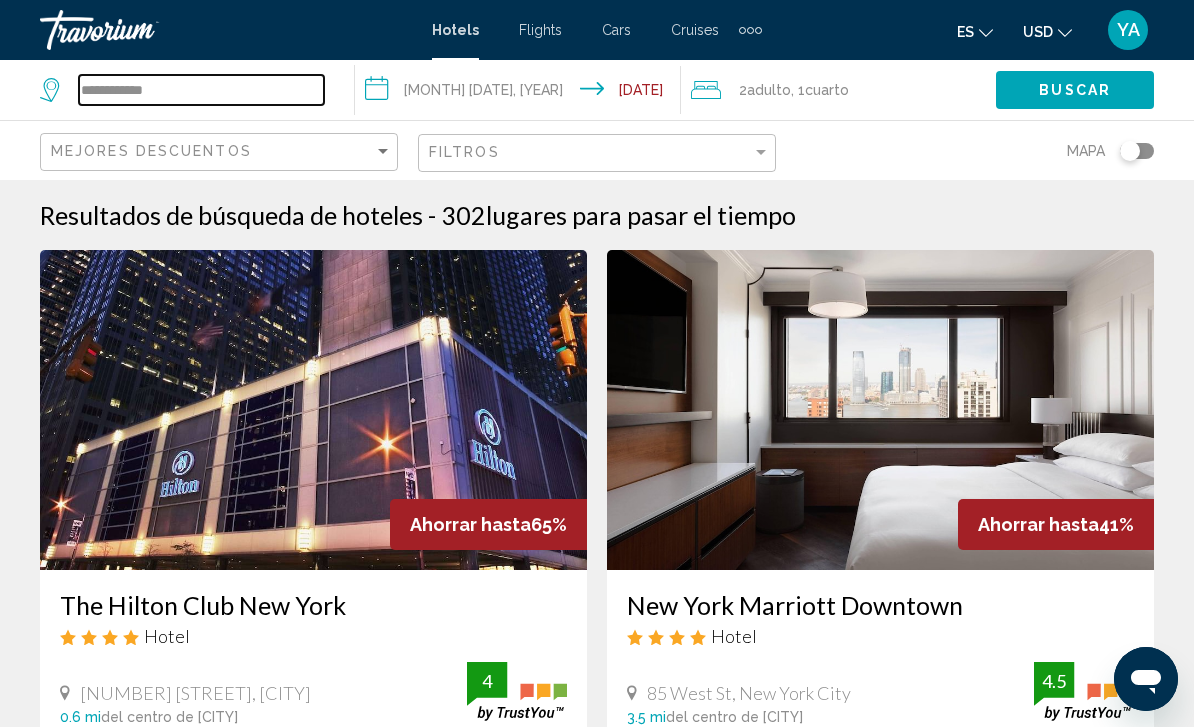 type on "***" 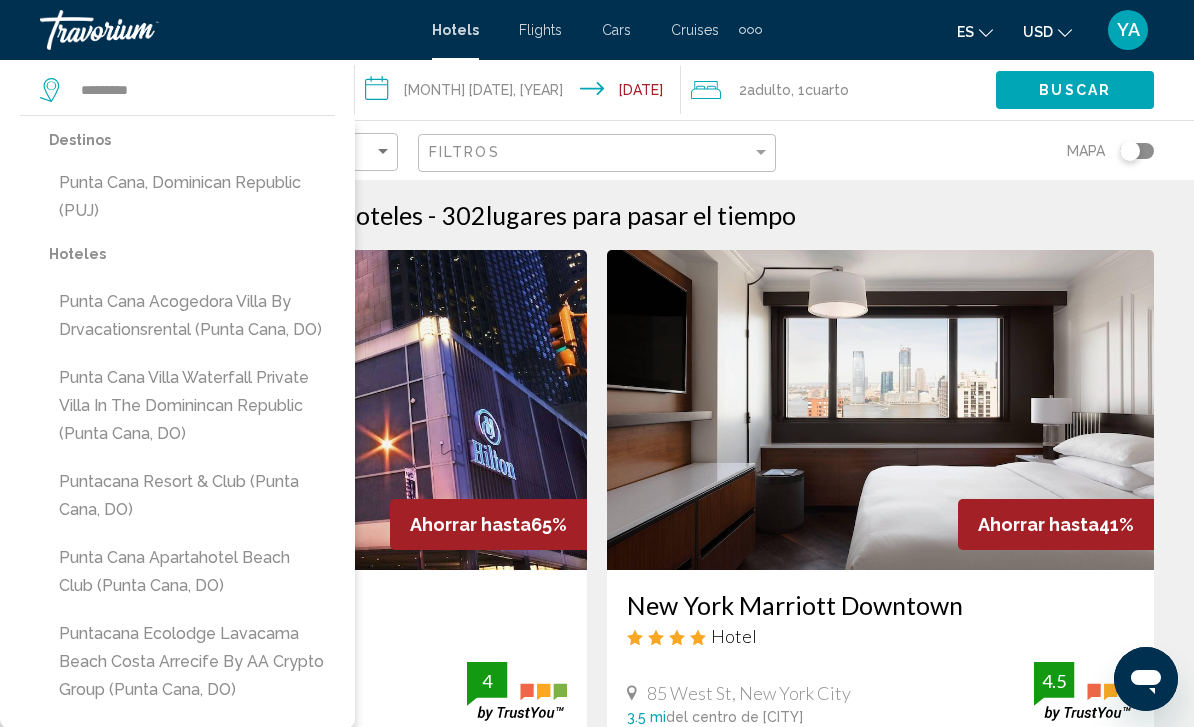 click on "Punta Cana, Dominican Republic (PUJ)" at bounding box center (192, 197) 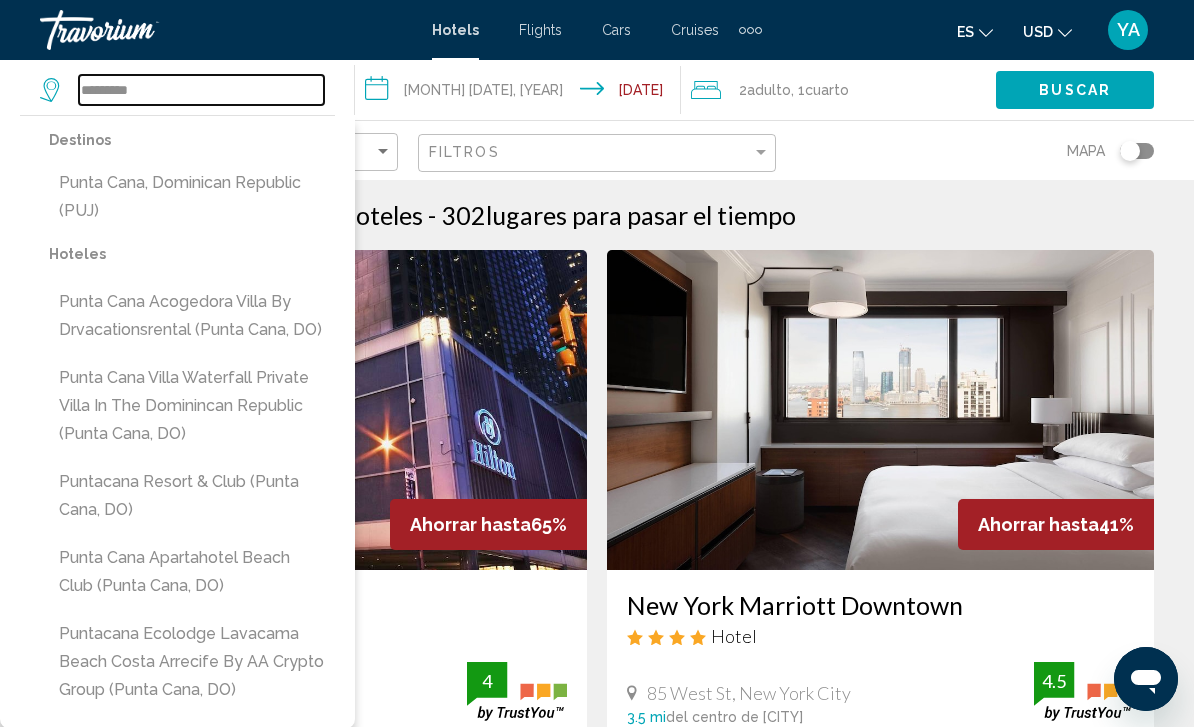 type on "**********" 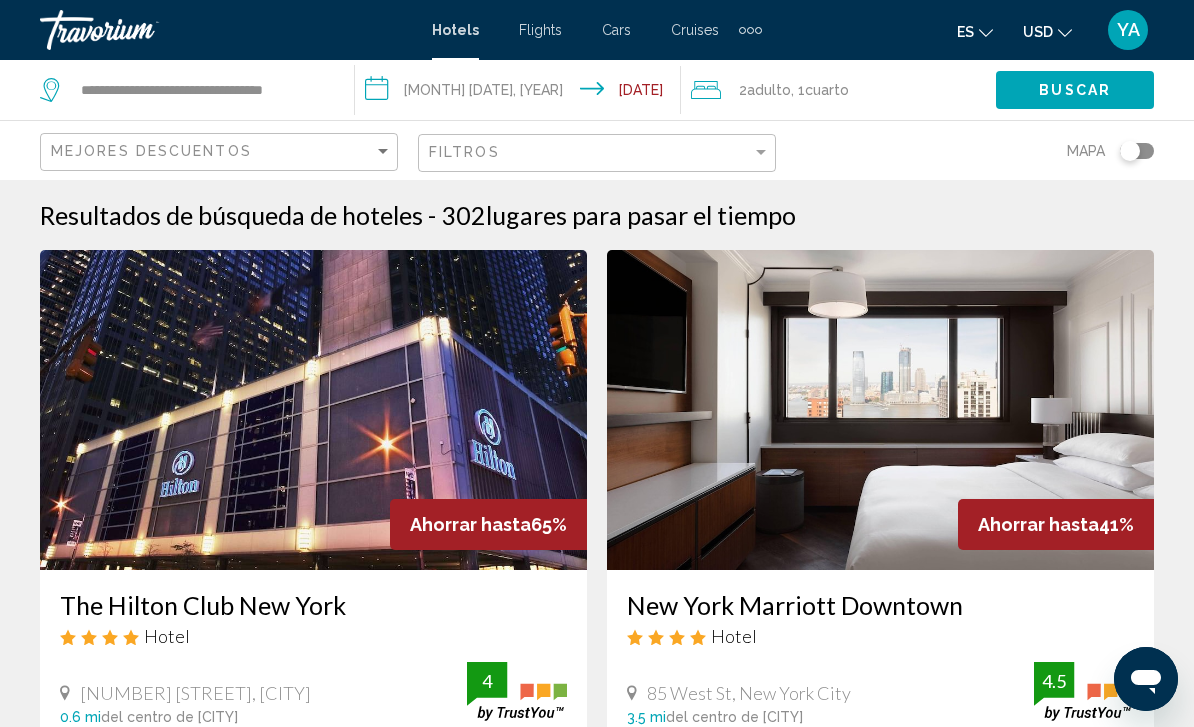 click on "**********" at bounding box center [521, 93] 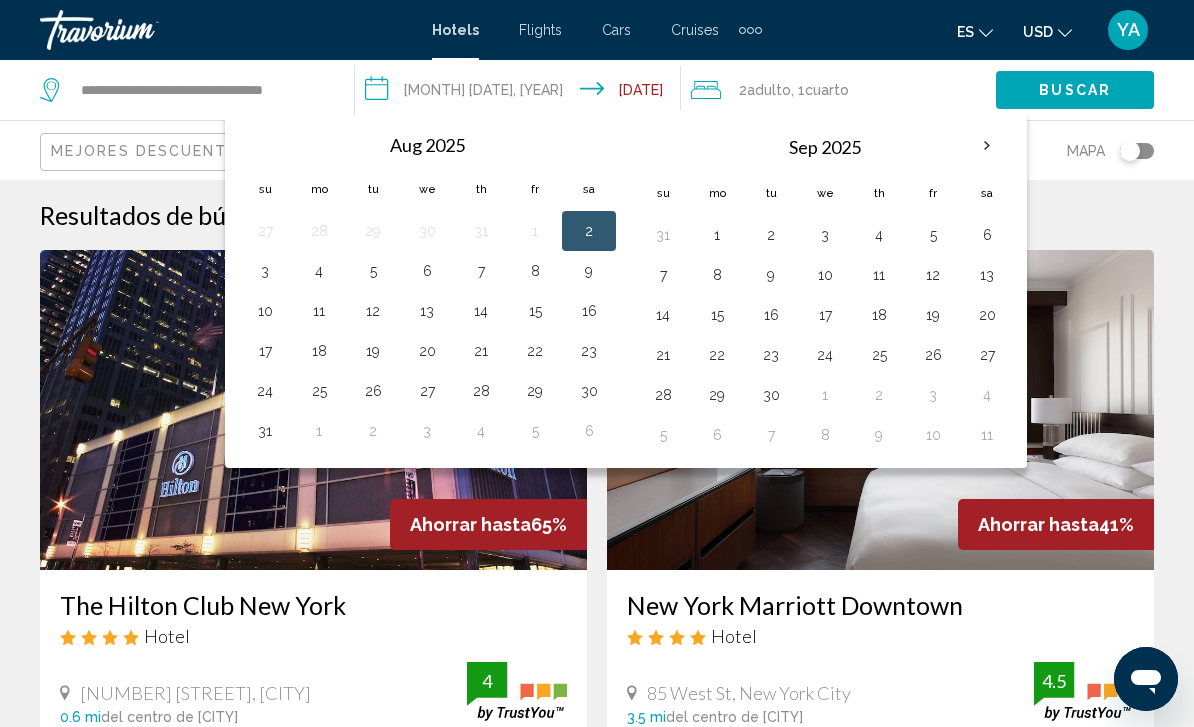 click on "28" at bounding box center (663, 395) 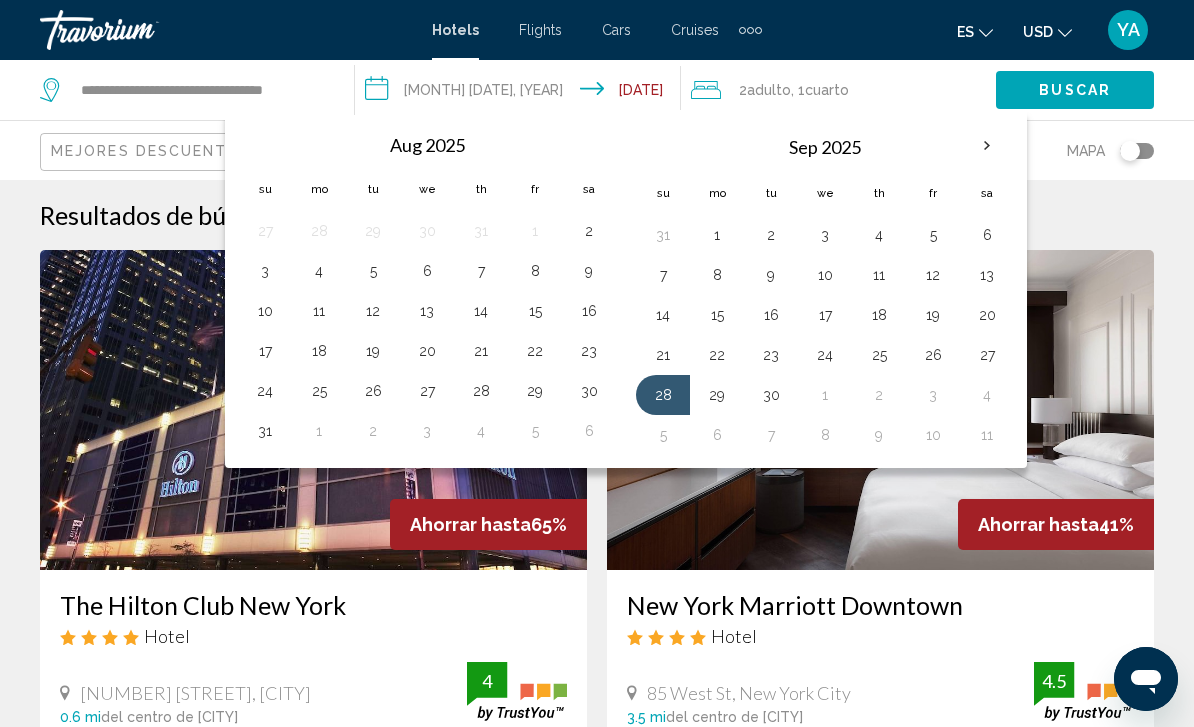 click on "4" at bounding box center (987, 395) 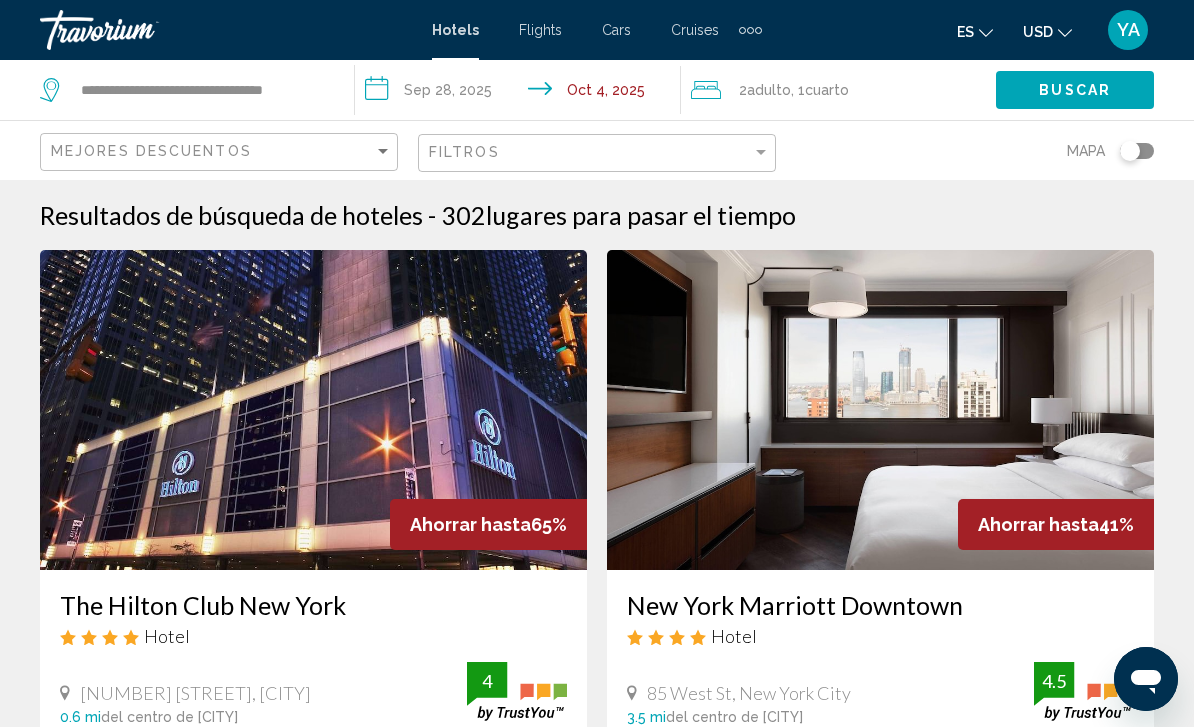 click on "Buscar" 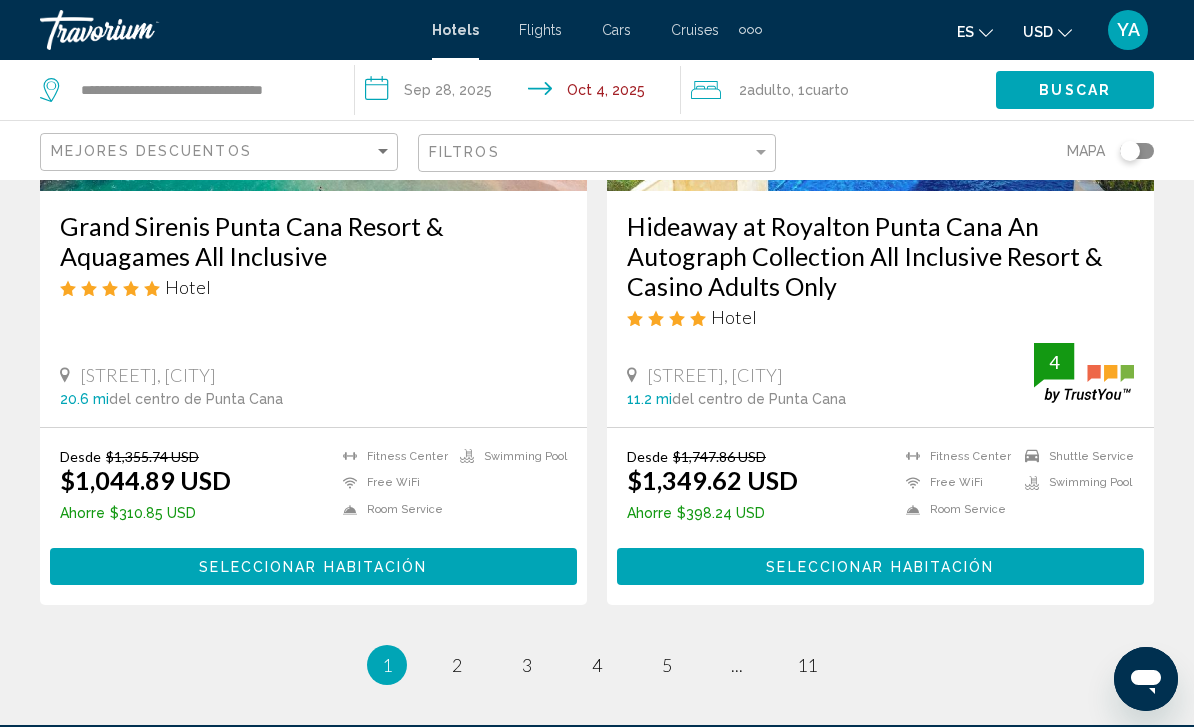 scroll, scrollTop: 4165, scrollLeft: 0, axis: vertical 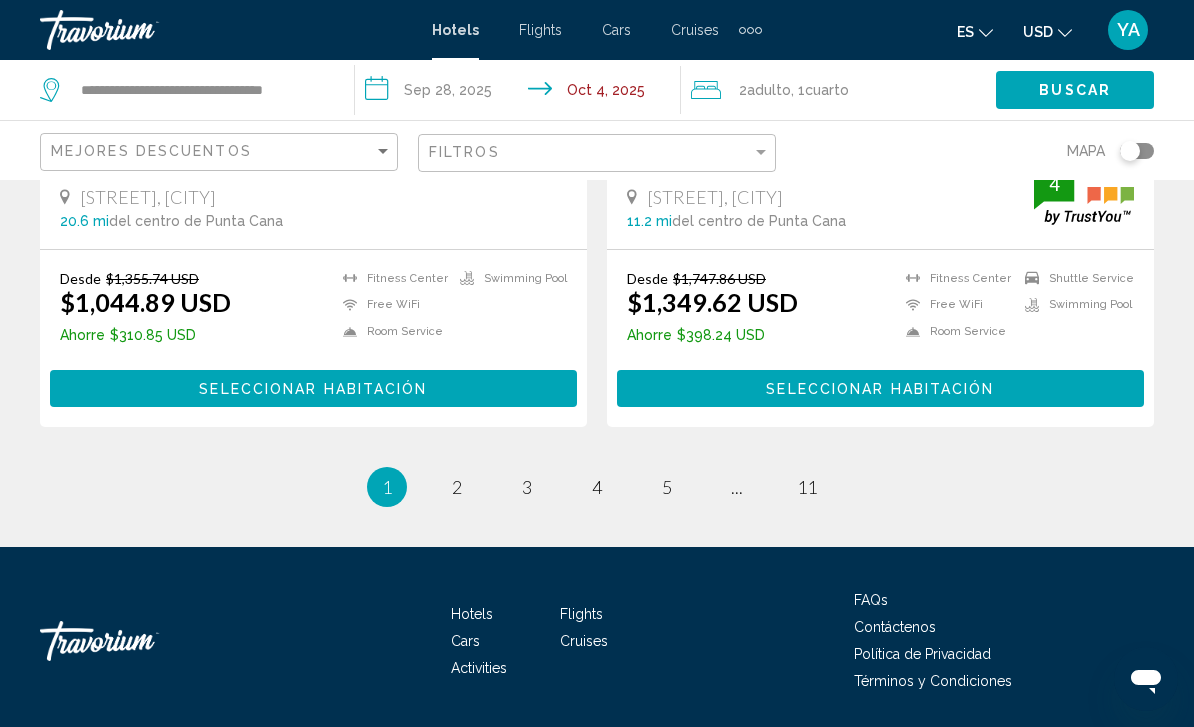 click on "page  2" at bounding box center [457, 487] 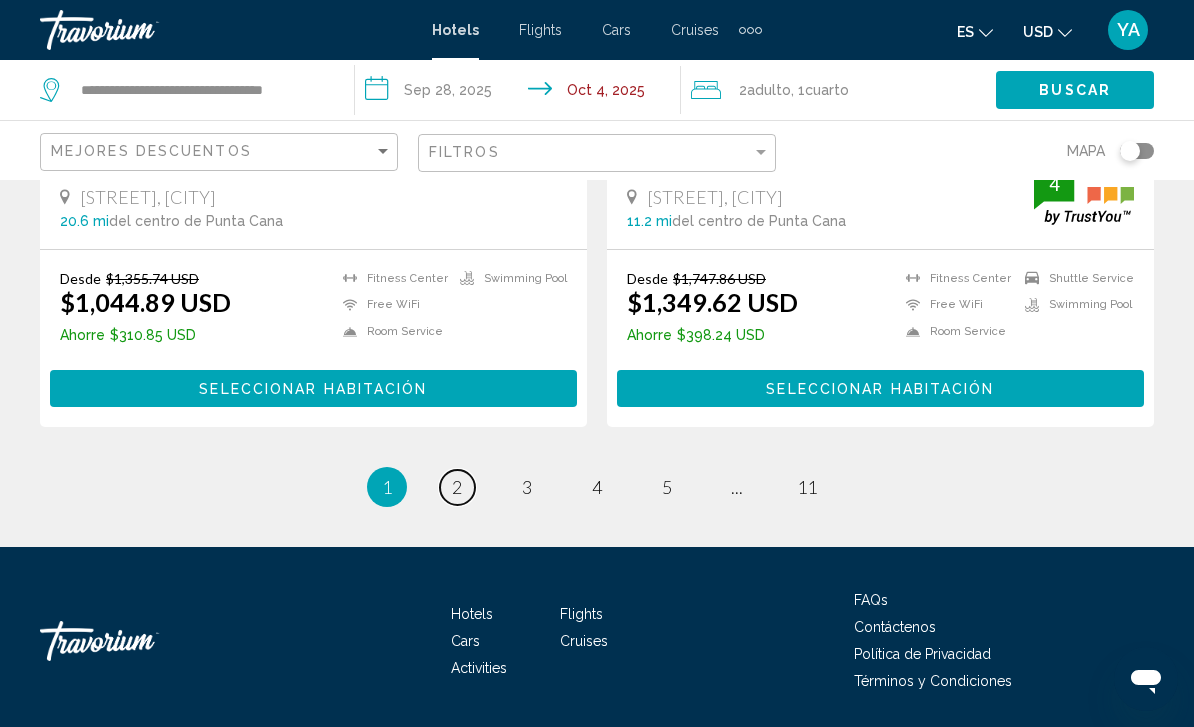 click on "page  2" at bounding box center (457, 487) 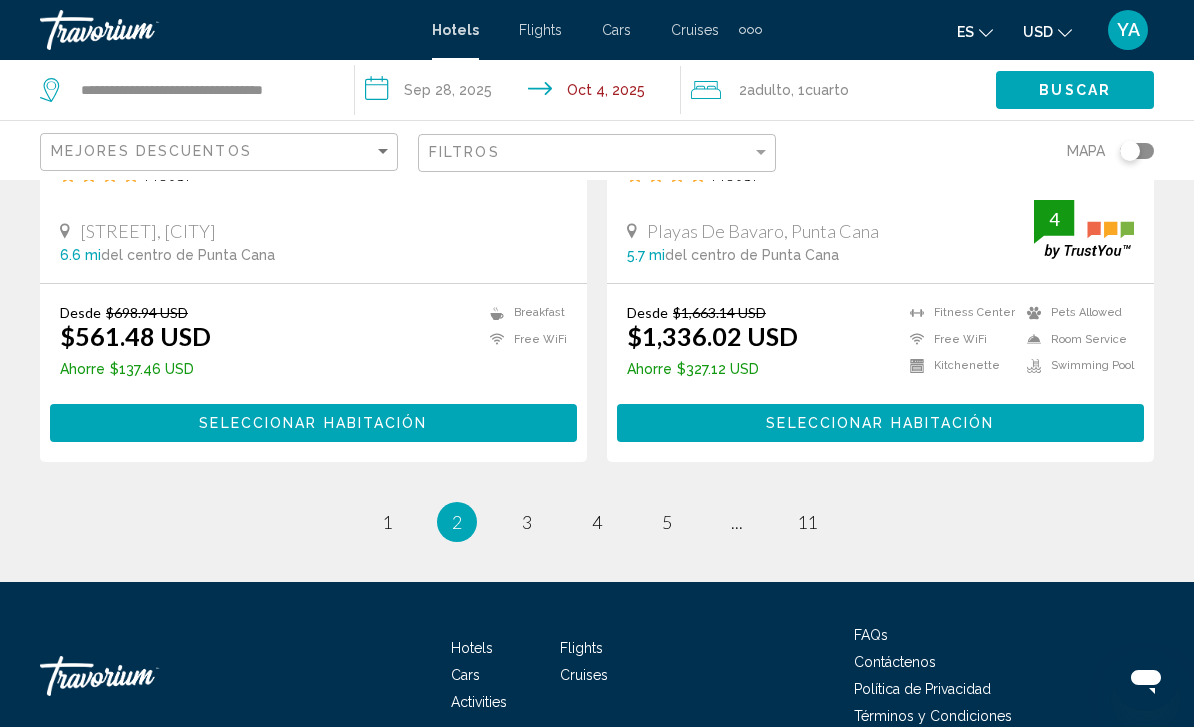 scroll, scrollTop: 4155, scrollLeft: 0, axis: vertical 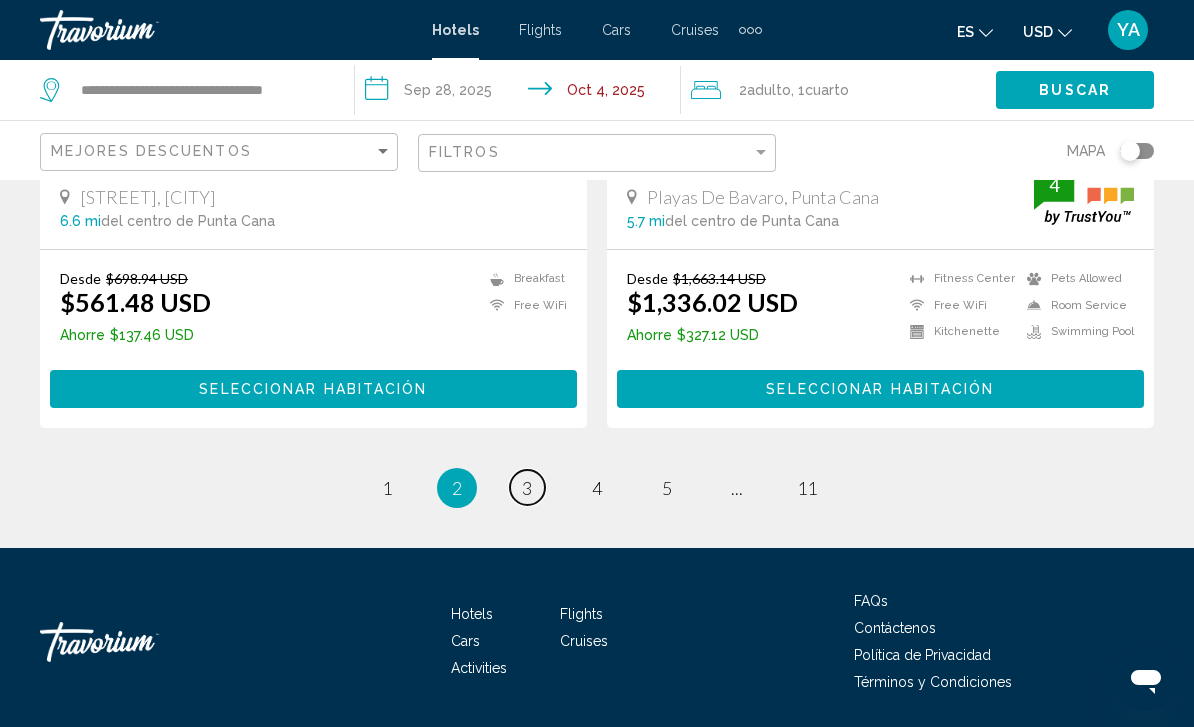 click on "page  3" at bounding box center [527, 487] 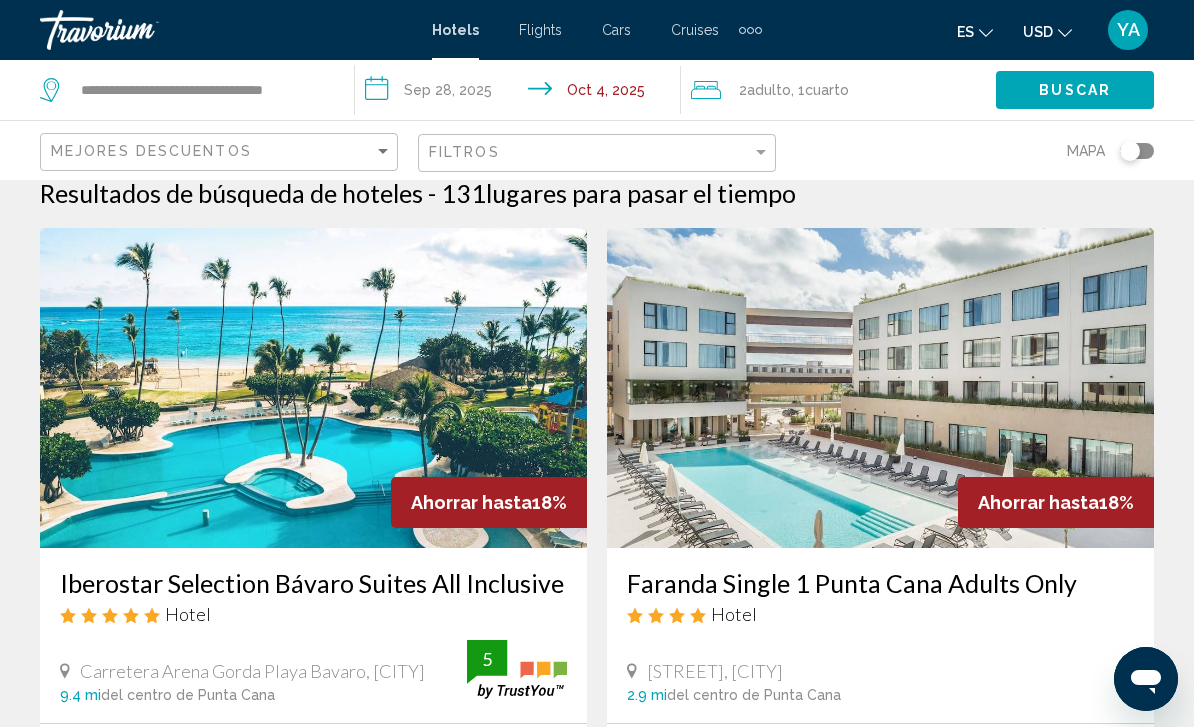 scroll, scrollTop: 0, scrollLeft: 0, axis: both 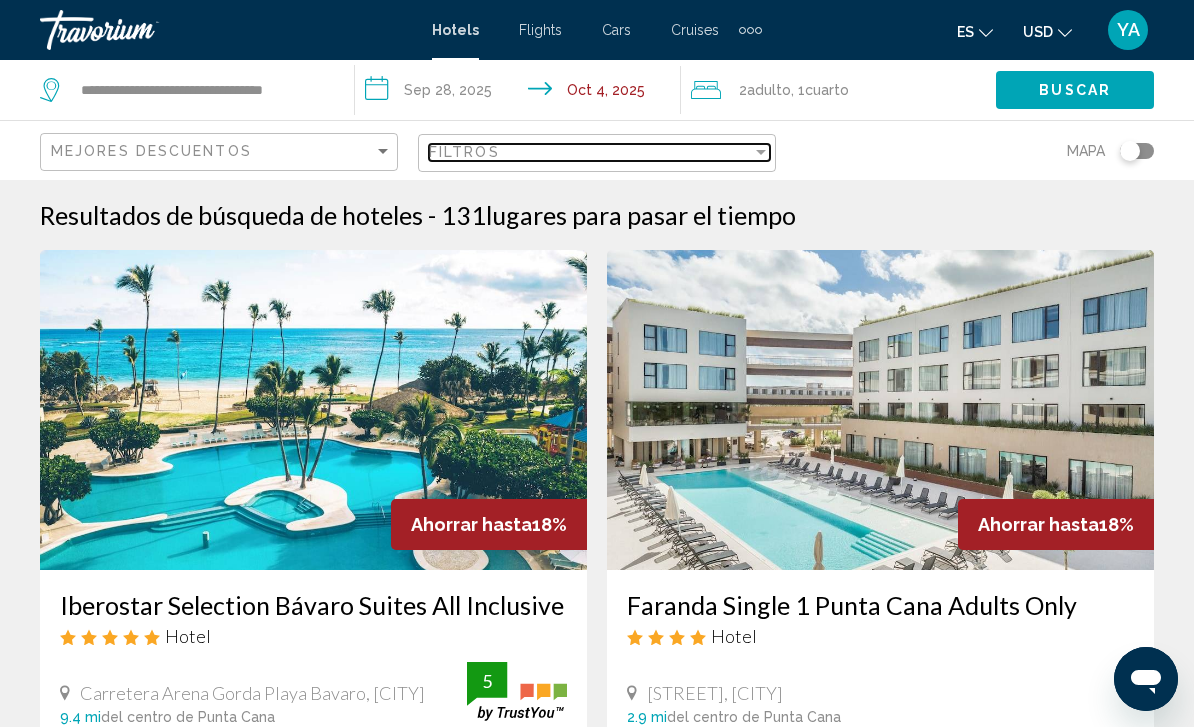 click on "Filtros" at bounding box center [590, 152] 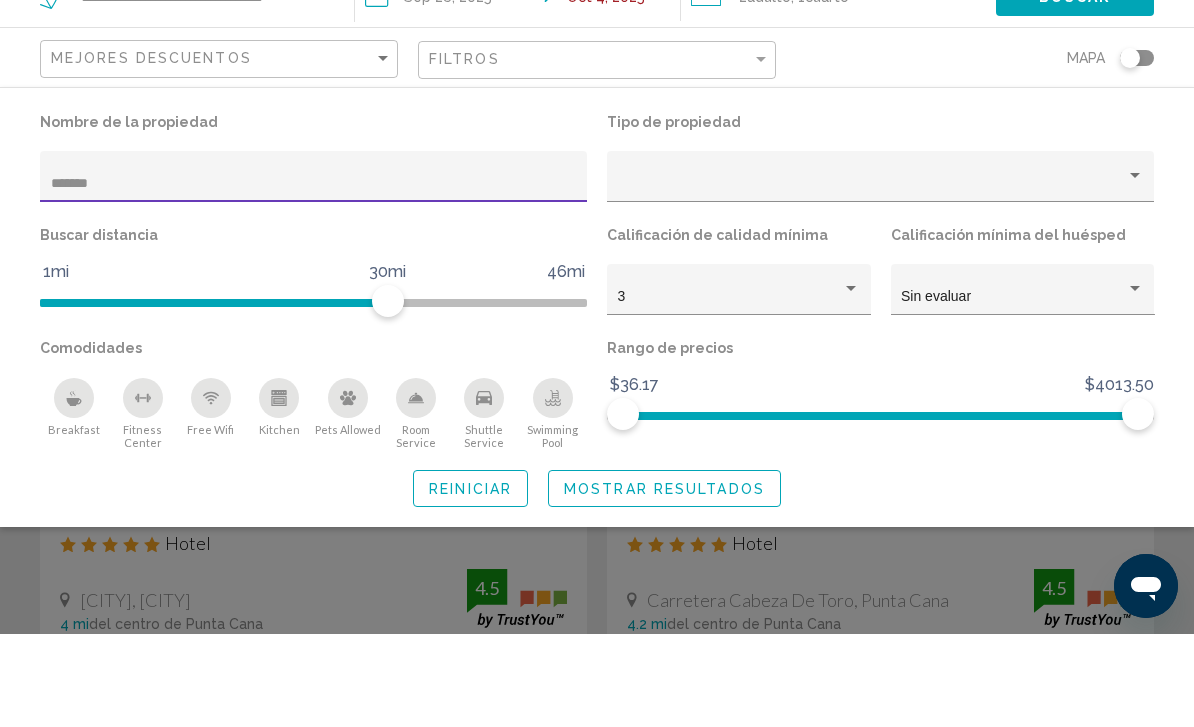 type on "********" 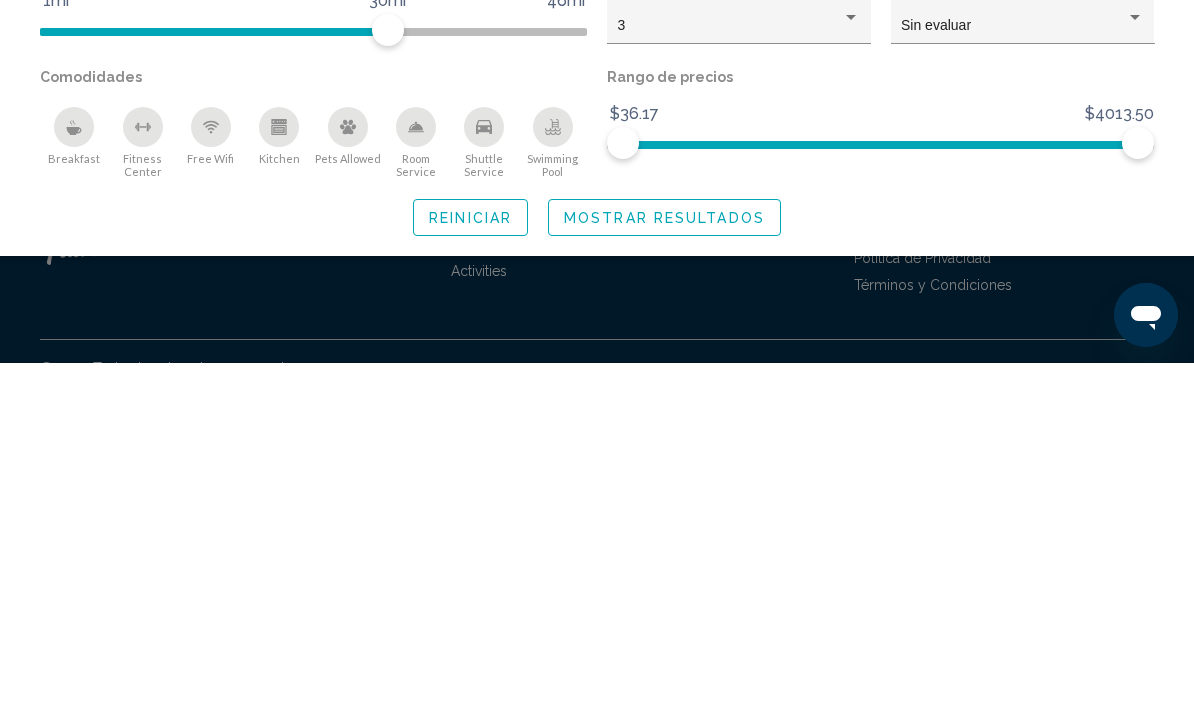 scroll, scrollTop: 561, scrollLeft: 0, axis: vertical 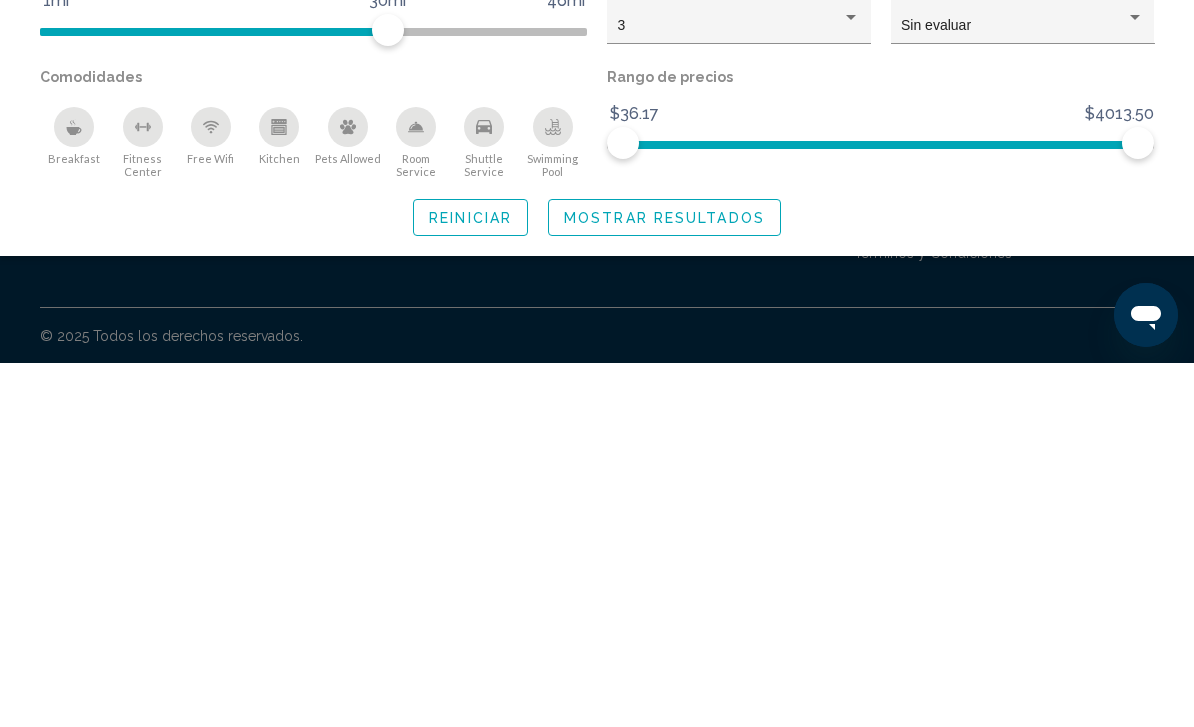 click on "Mostrar resultados" 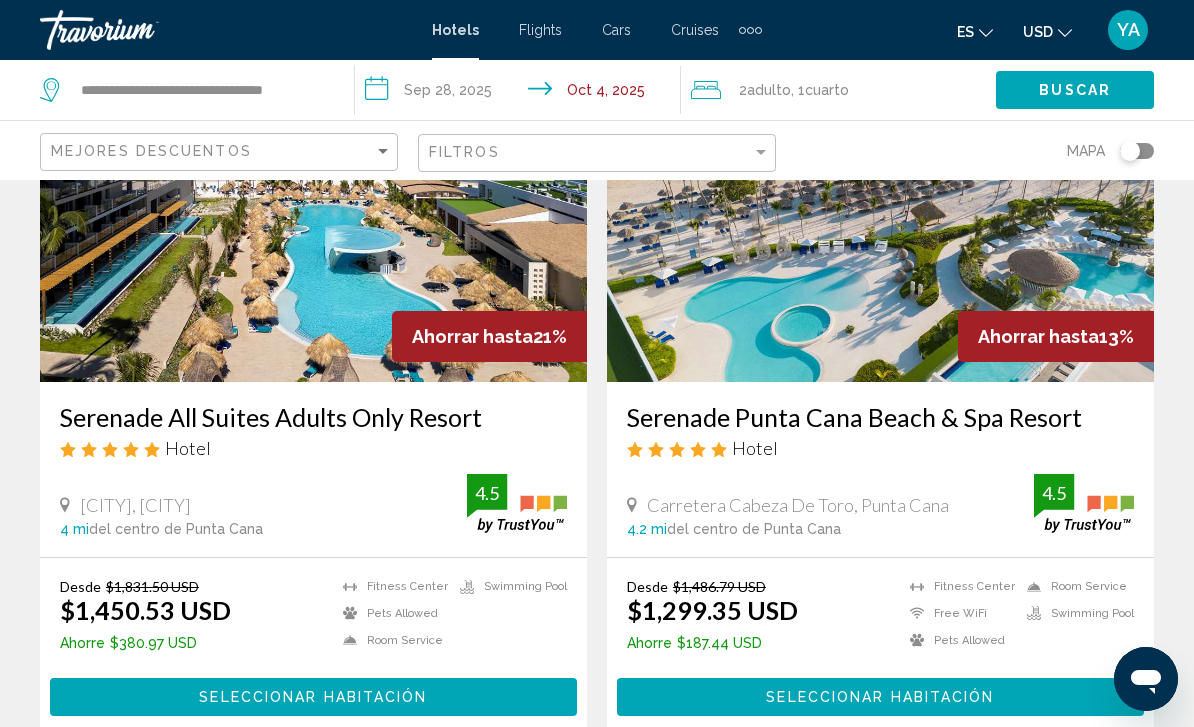 scroll, scrollTop: 187, scrollLeft: 0, axis: vertical 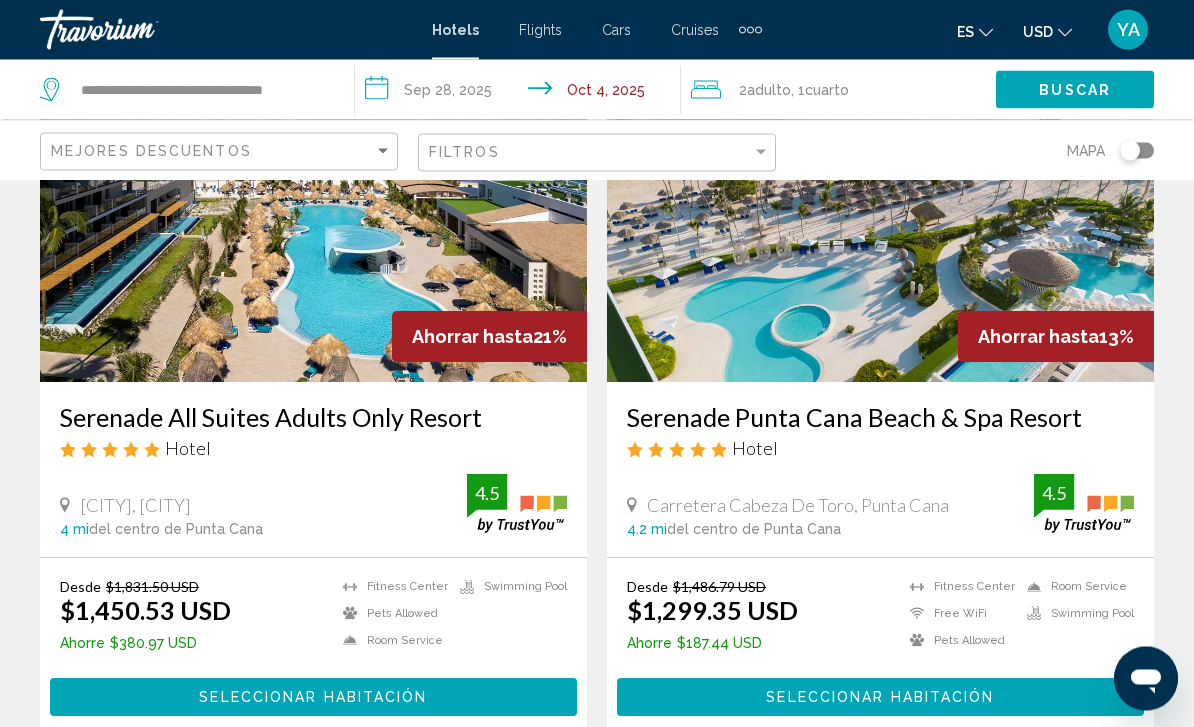 click on "**********" at bounding box center [521, 93] 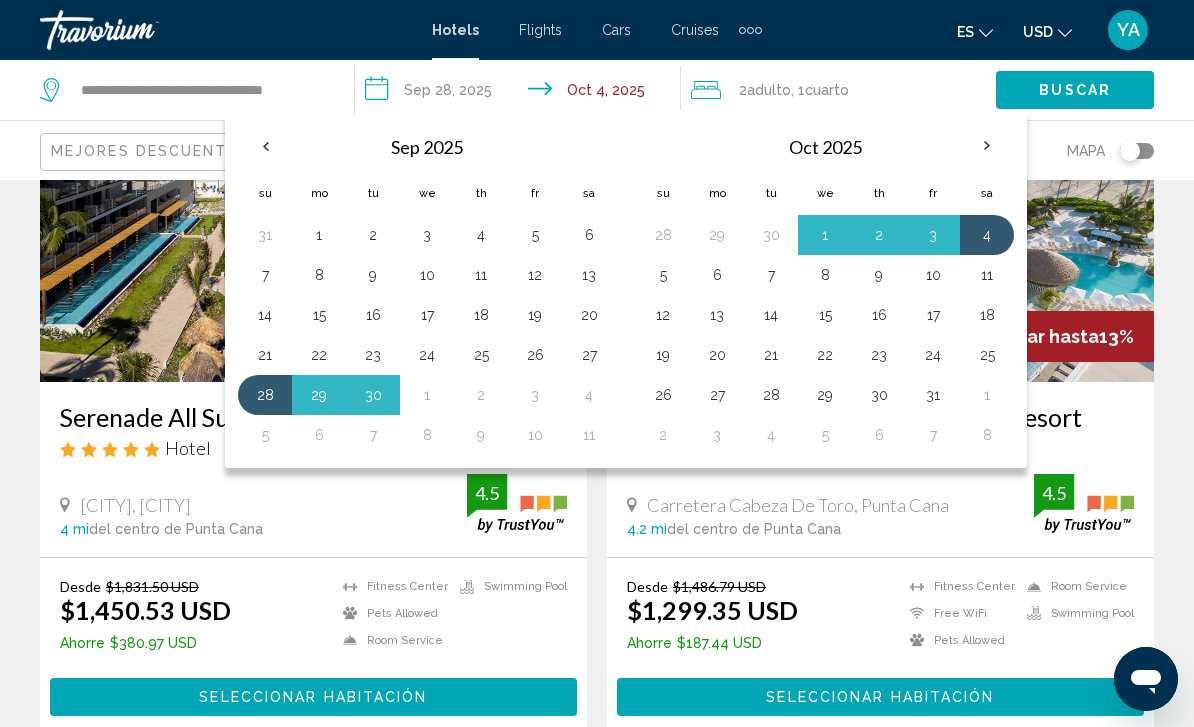 click on "21" at bounding box center [265, 355] 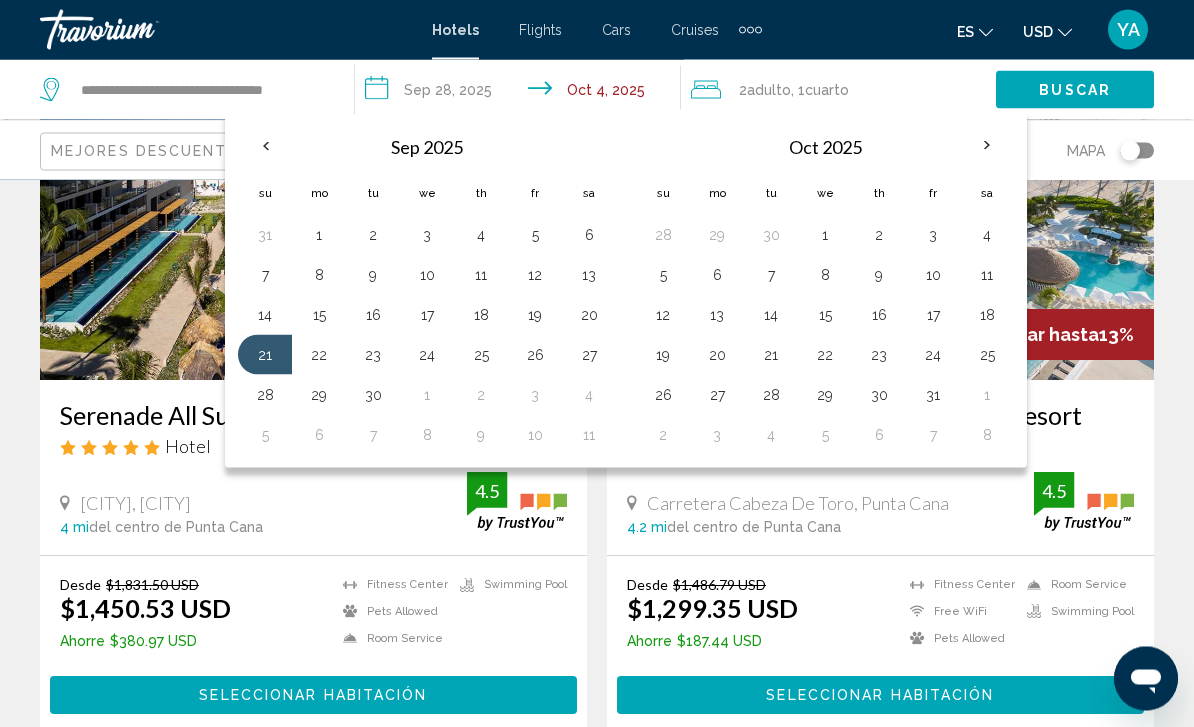 click on "27" at bounding box center (589, 355) 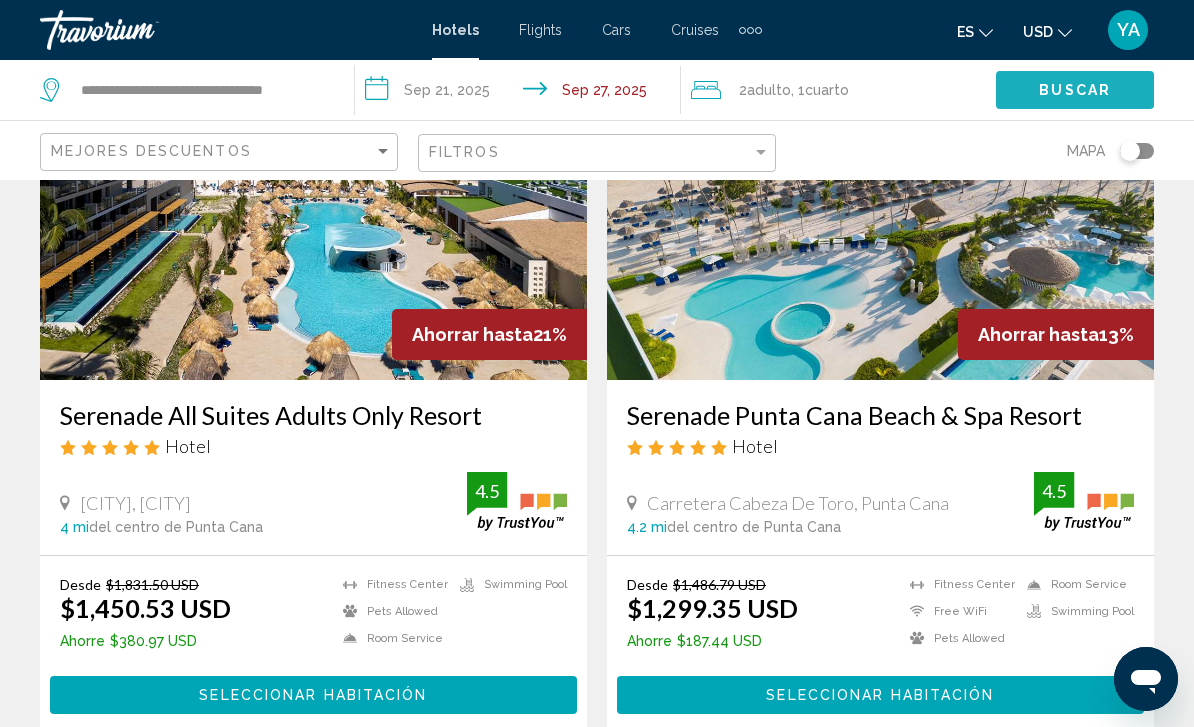 click on "Buscar" 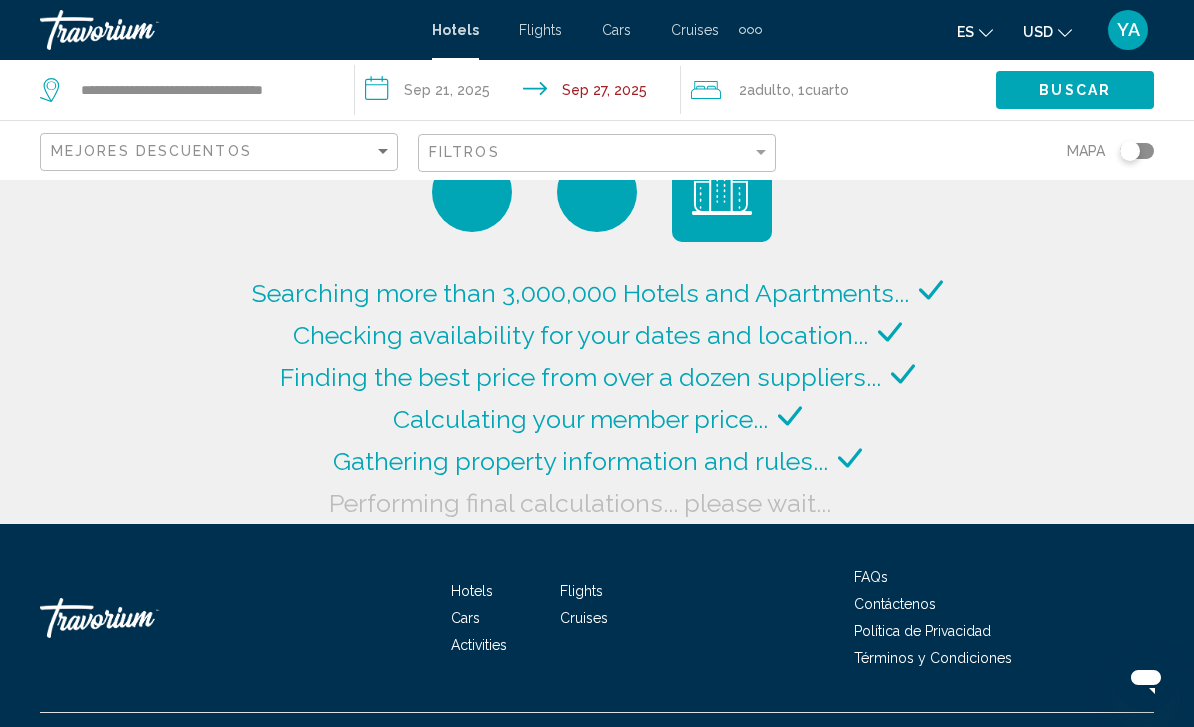 scroll, scrollTop: 0, scrollLeft: 0, axis: both 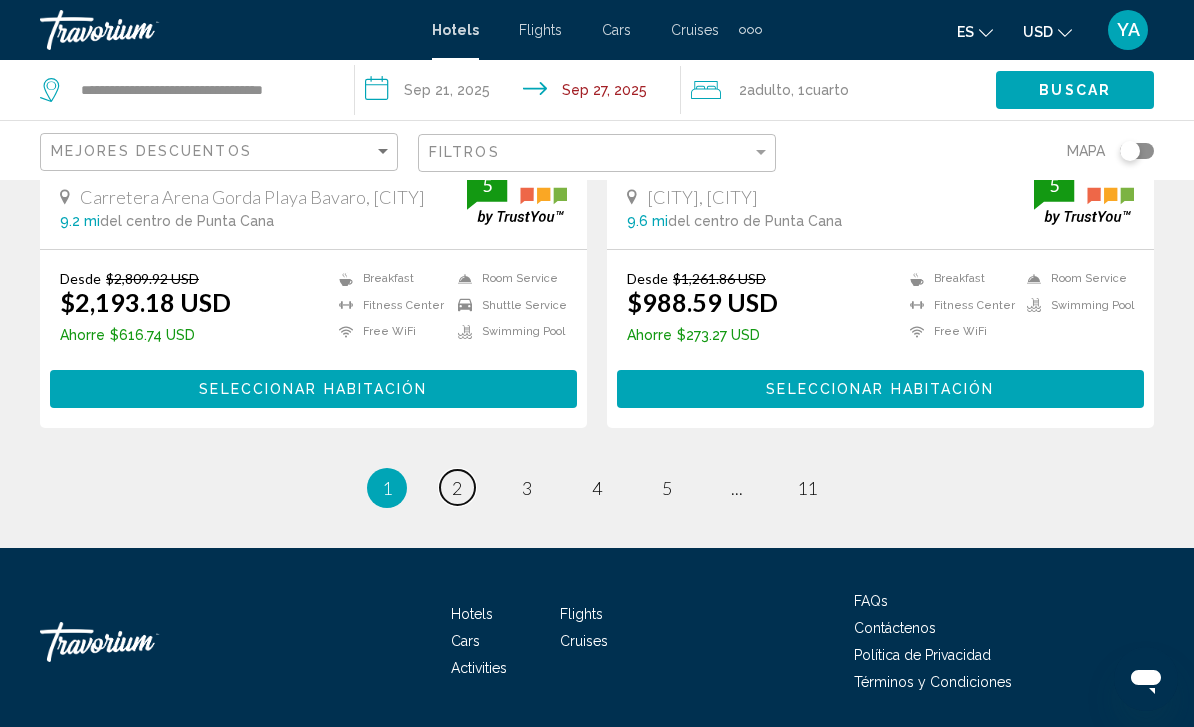 click on "page  2" at bounding box center (457, 487) 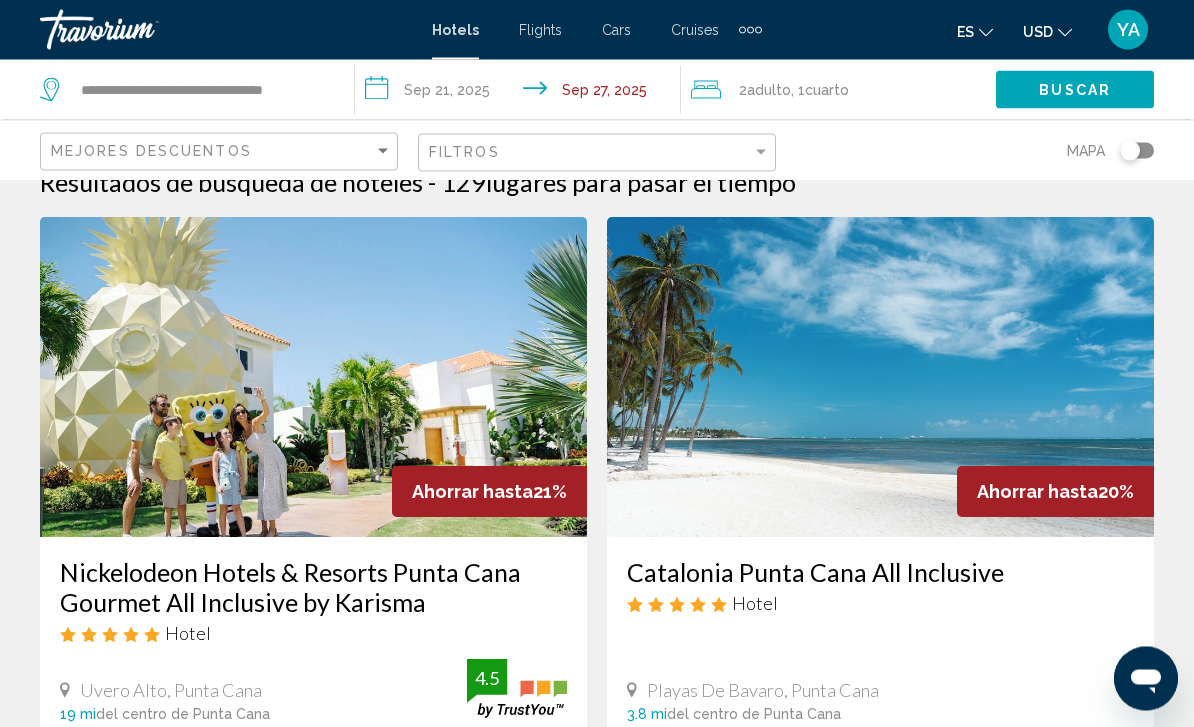 scroll, scrollTop: 0, scrollLeft: 0, axis: both 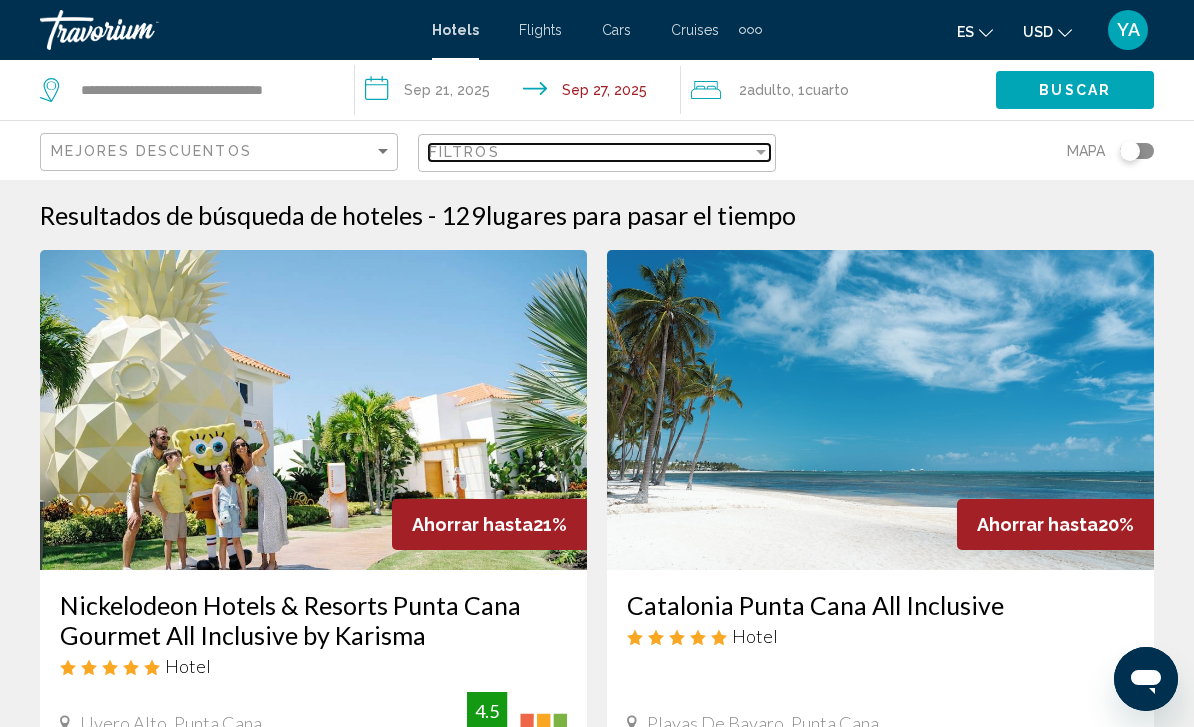 click on "Filtros" at bounding box center [590, 152] 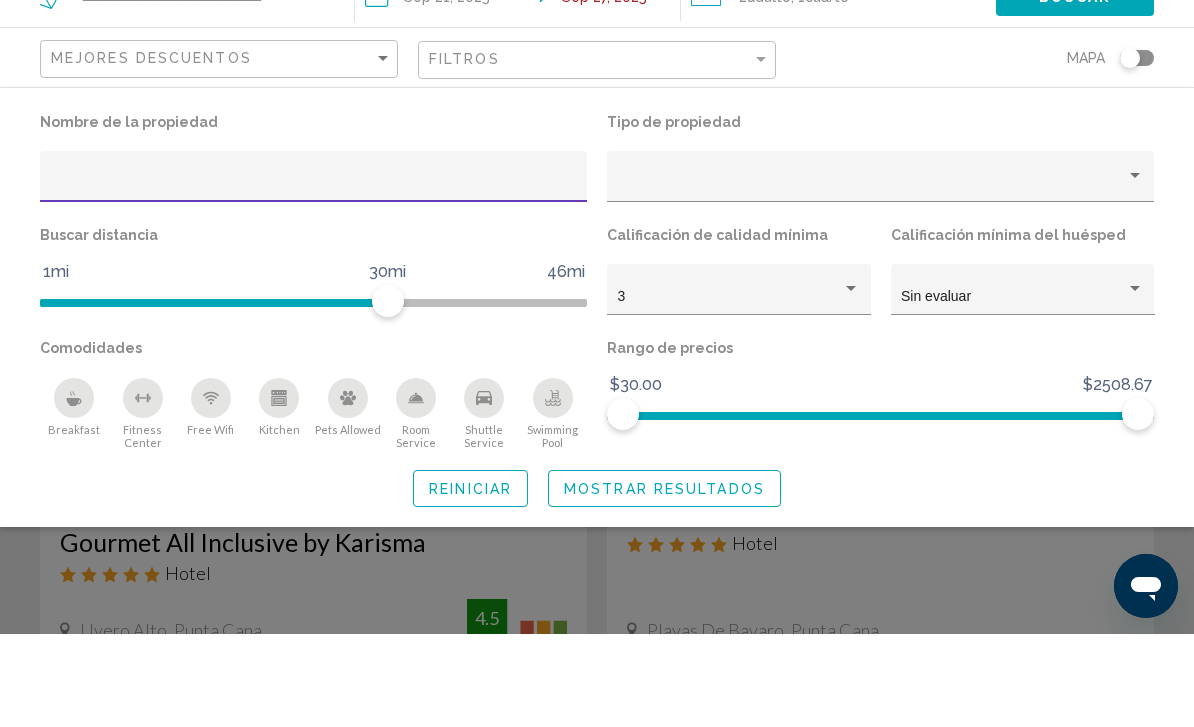 click at bounding box center [314, 277] 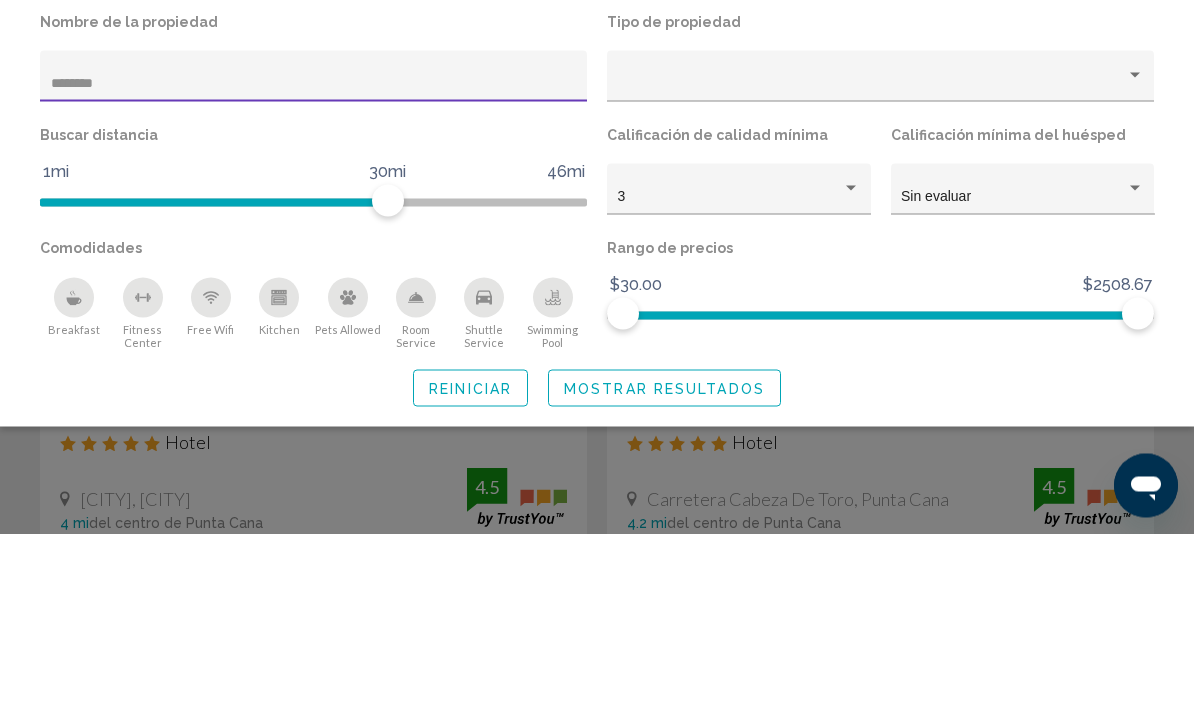 type on "********" 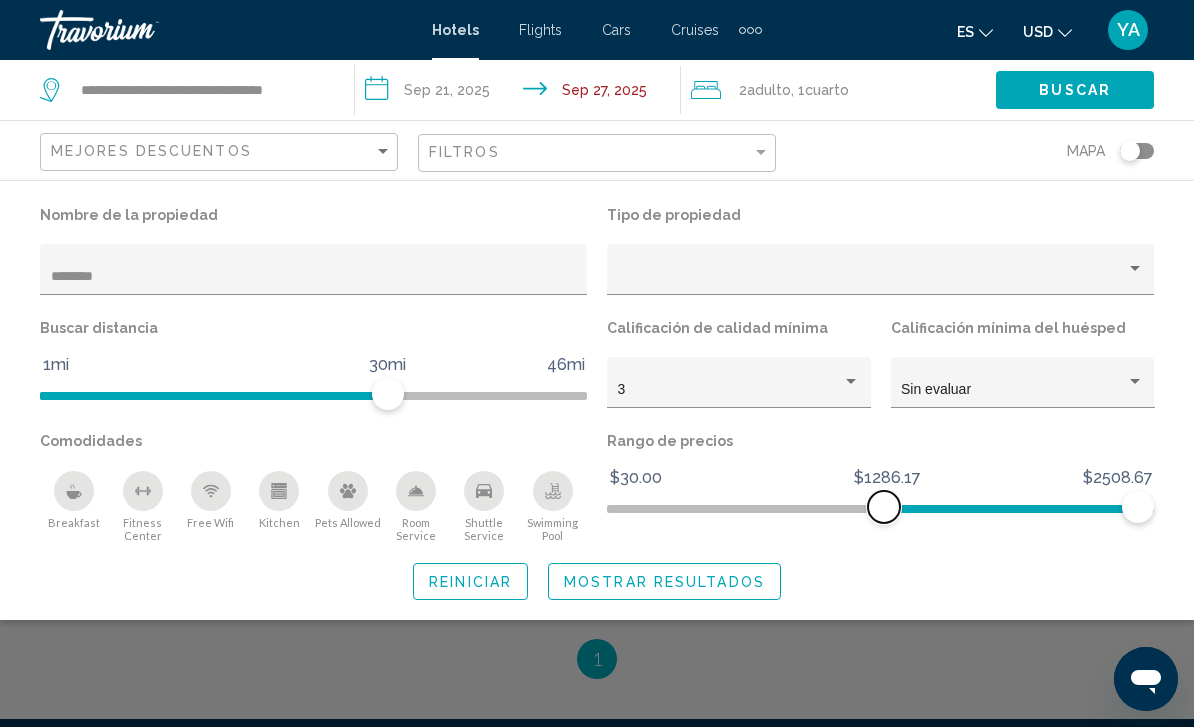scroll, scrollTop: 329, scrollLeft: 0, axis: vertical 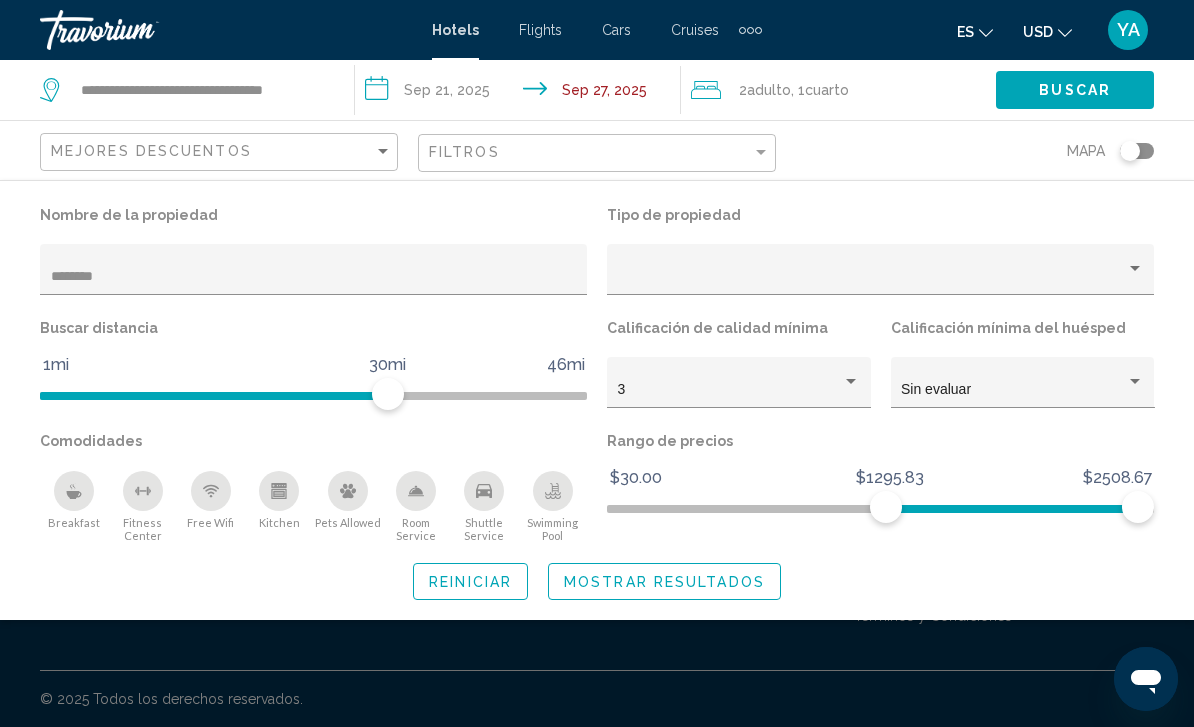 click on "Mostrar resultados" 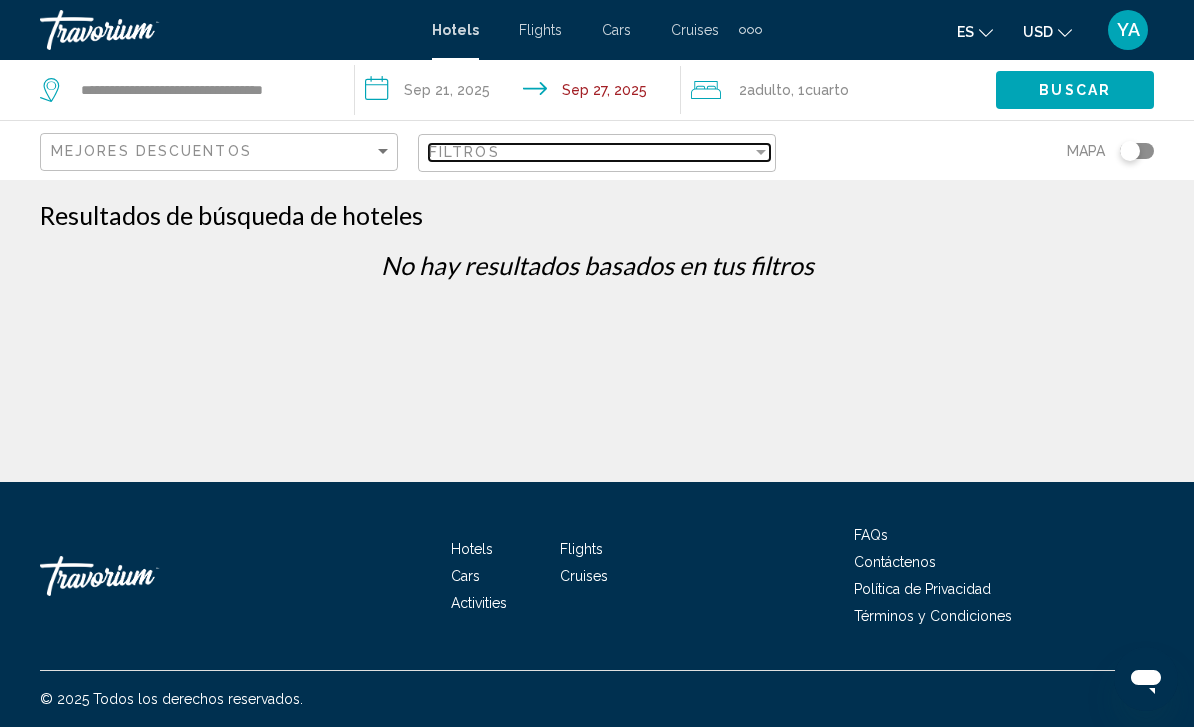 click on "Filtros" at bounding box center (590, 152) 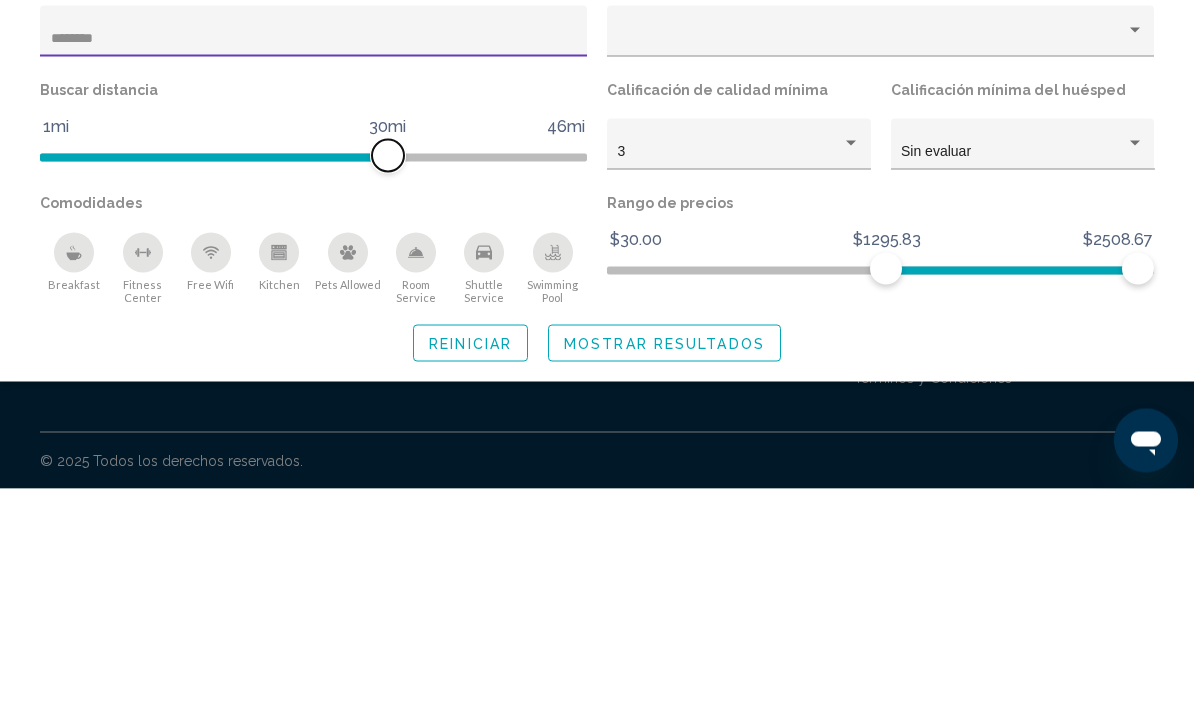 scroll, scrollTop: 64, scrollLeft: 0, axis: vertical 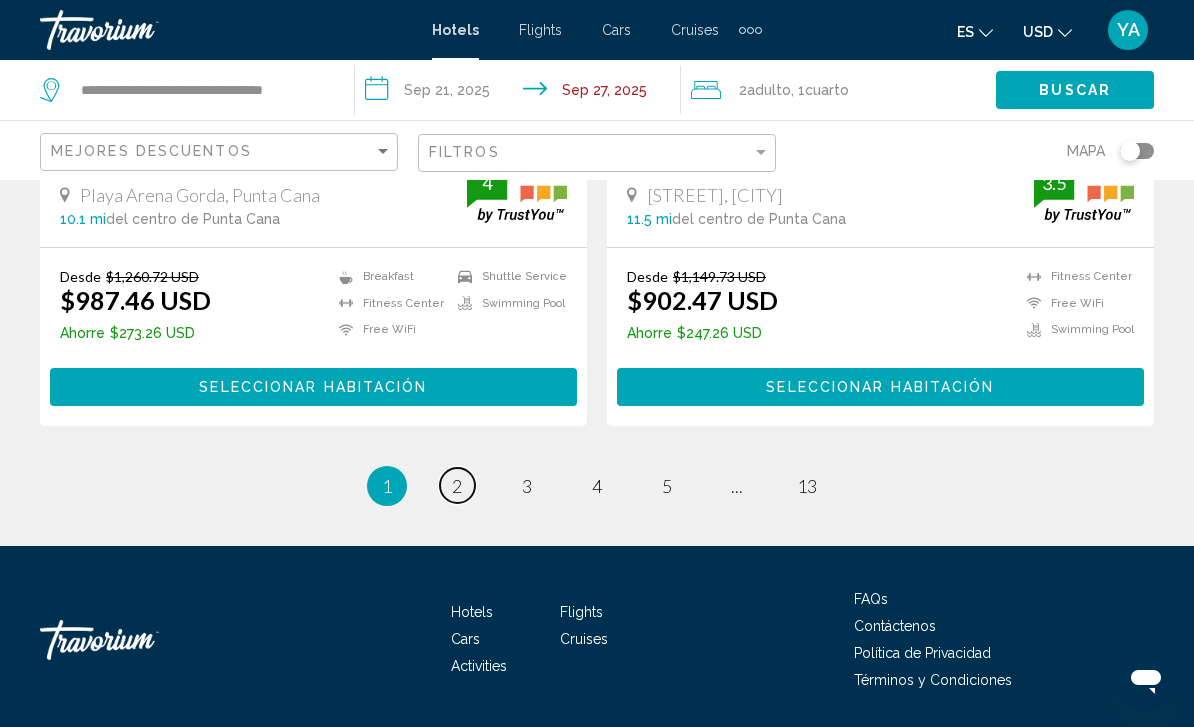 click on "2" at bounding box center (457, 486) 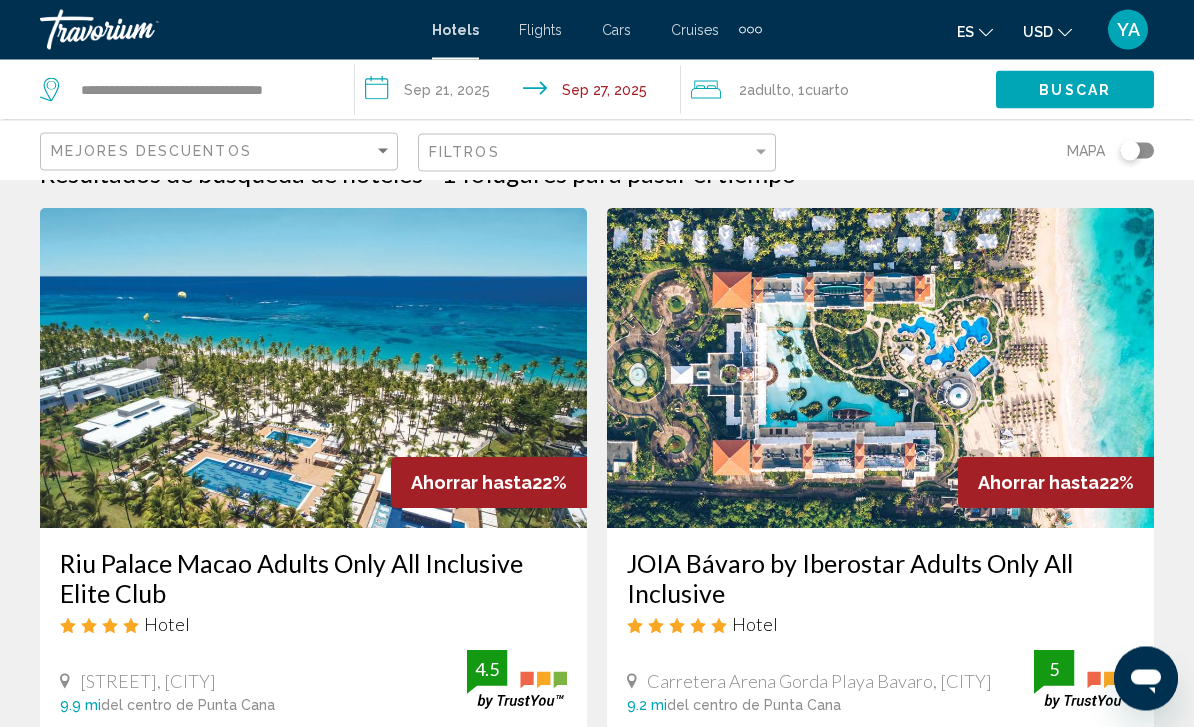 scroll, scrollTop: 0, scrollLeft: 0, axis: both 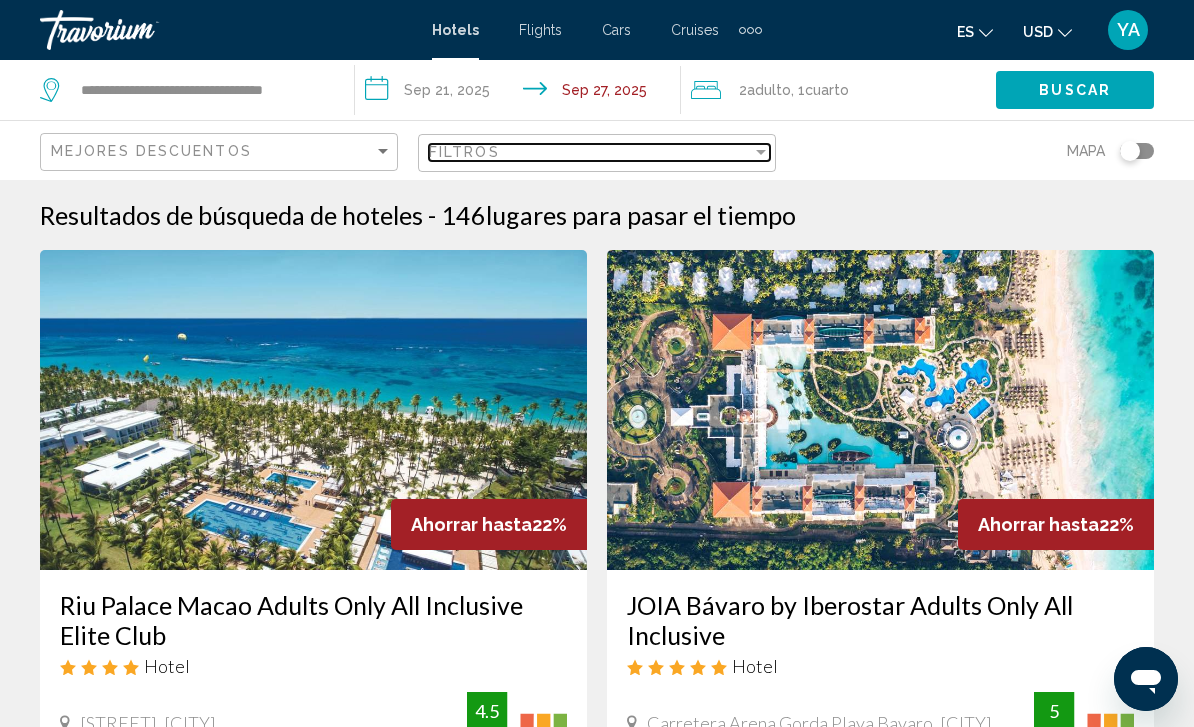 click on "Filtros" at bounding box center [590, 152] 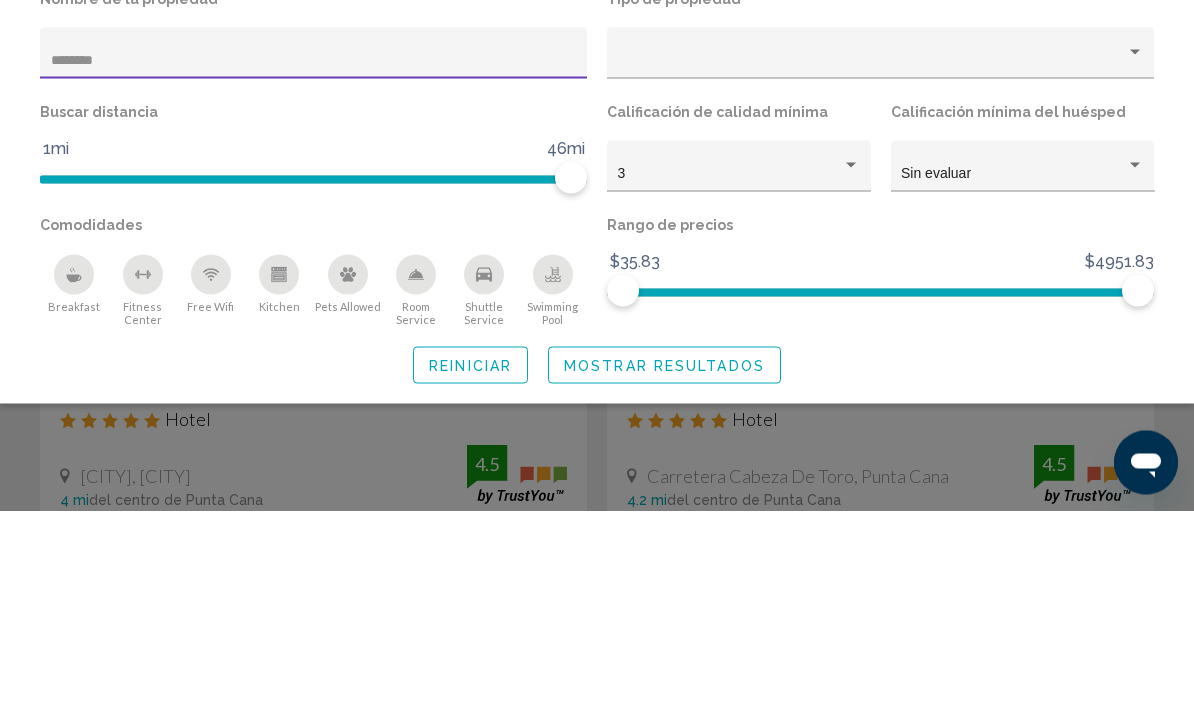 type on "********" 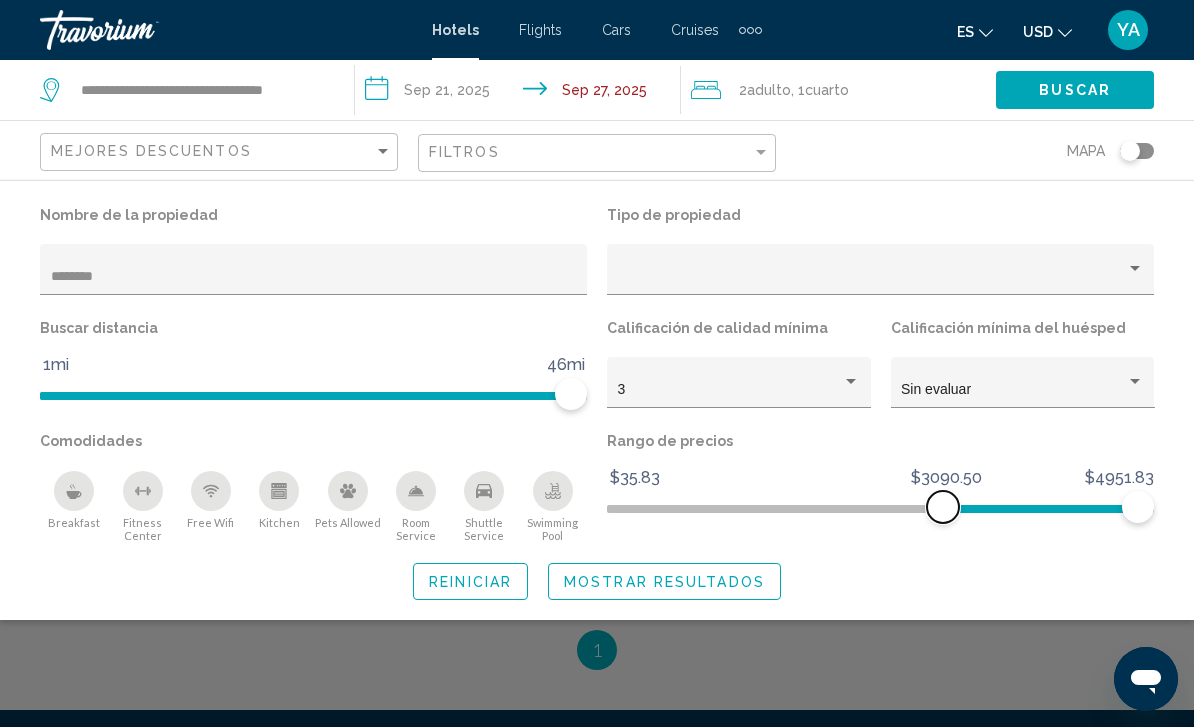 scroll, scrollTop: 0, scrollLeft: 0, axis: both 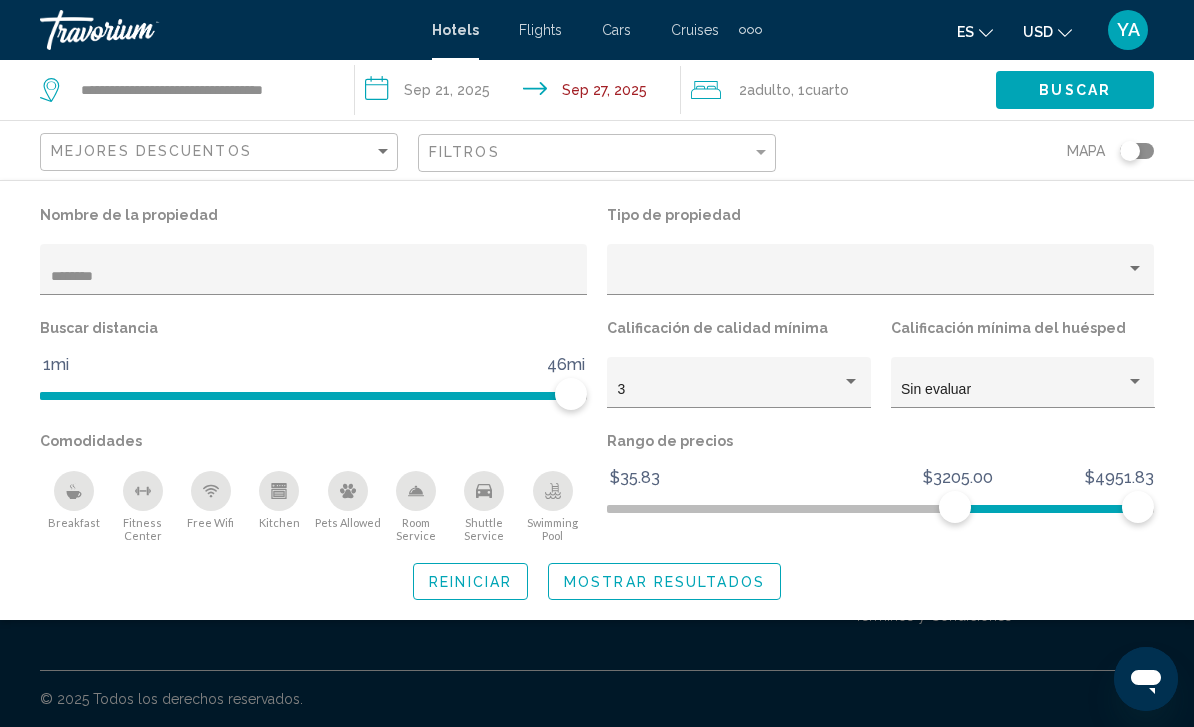 click on "Mostrar resultados" 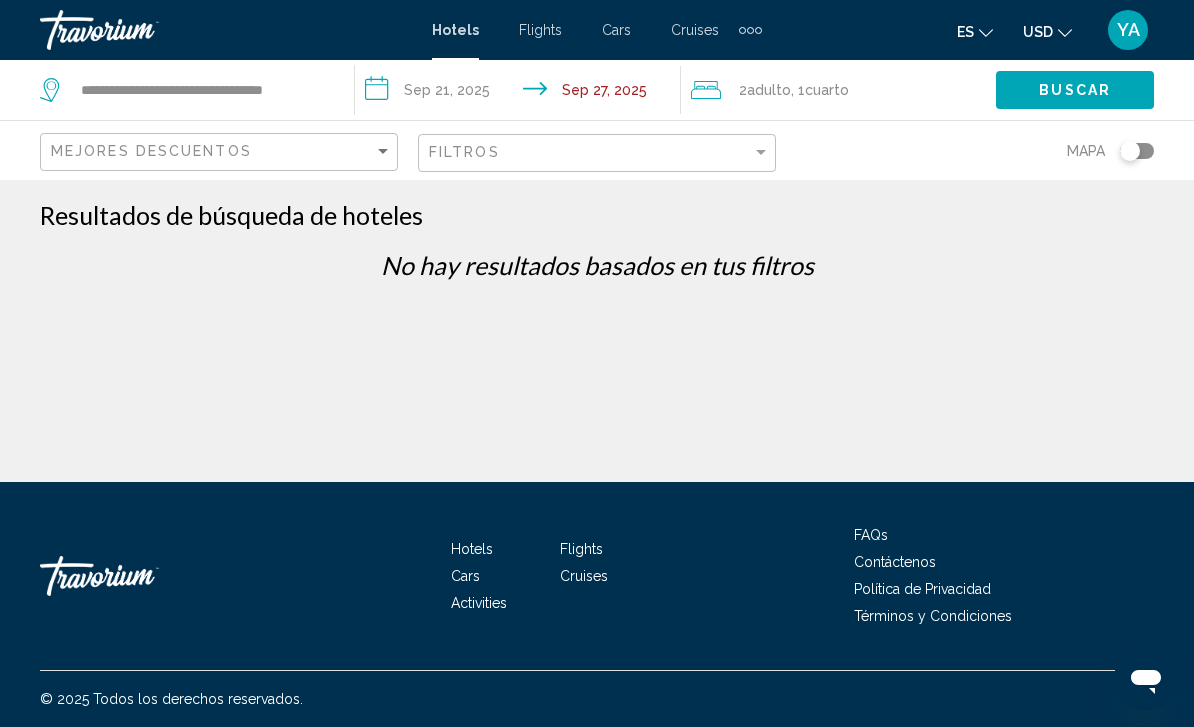 click on "**********" at bounding box center (521, 93) 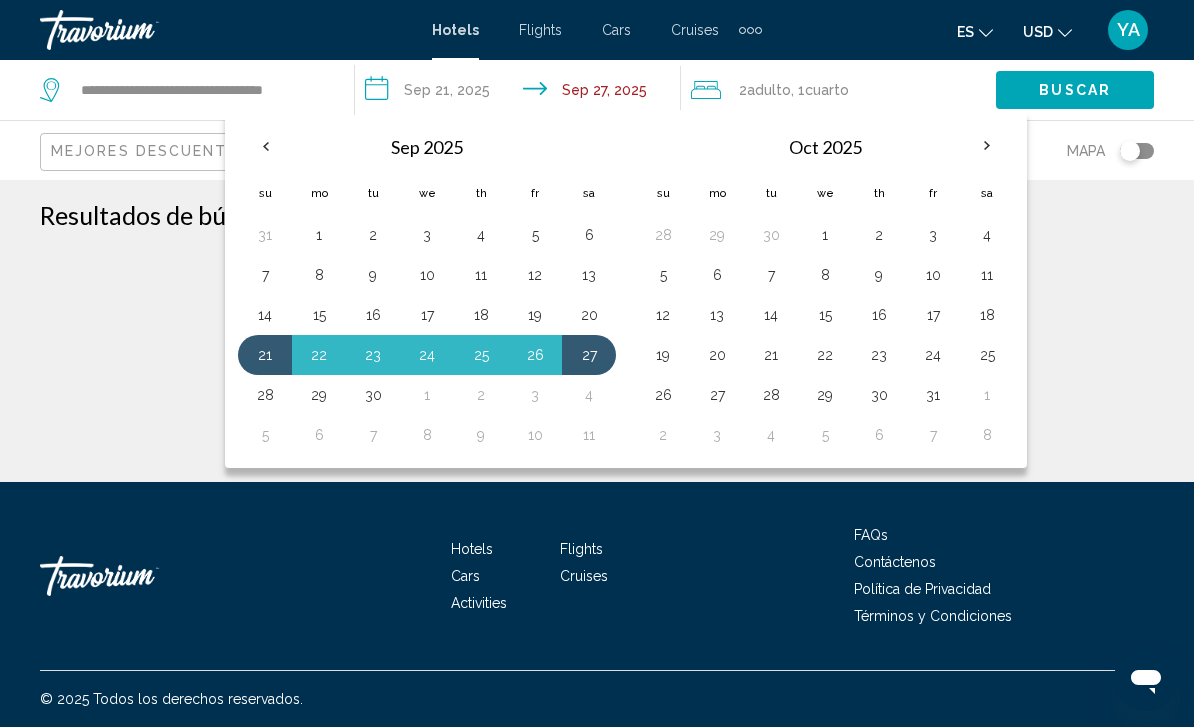 click on "14" at bounding box center [265, 315] 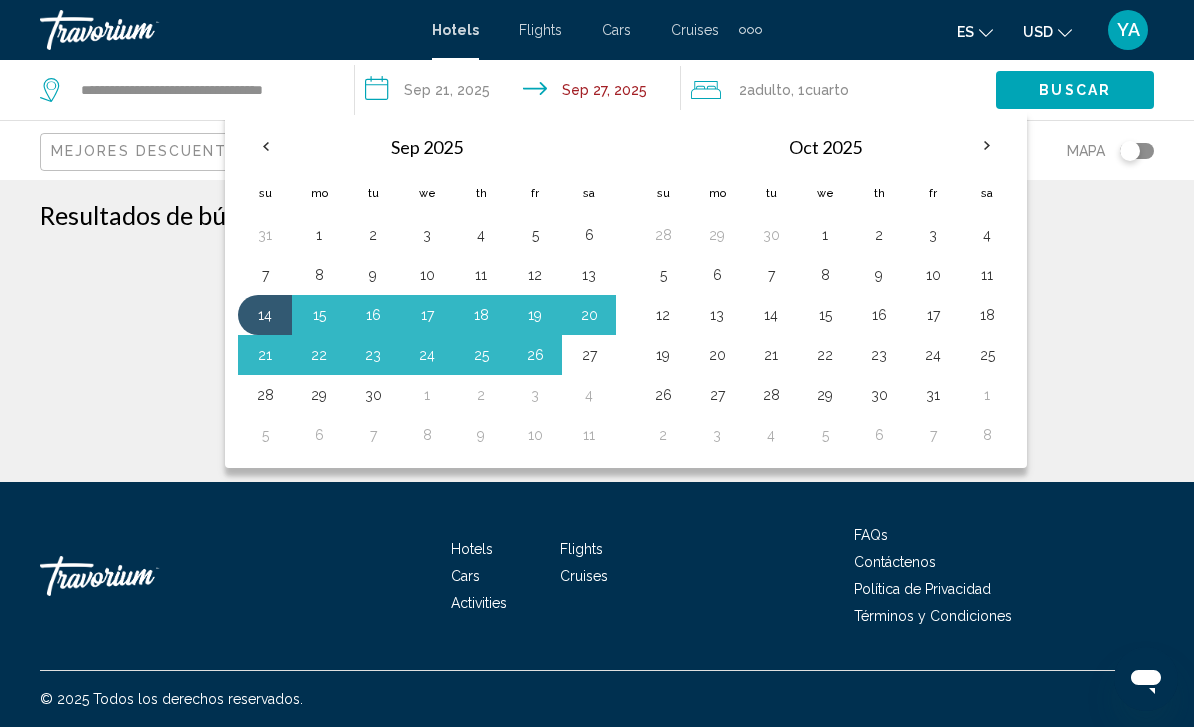 click on "20" at bounding box center [589, 315] 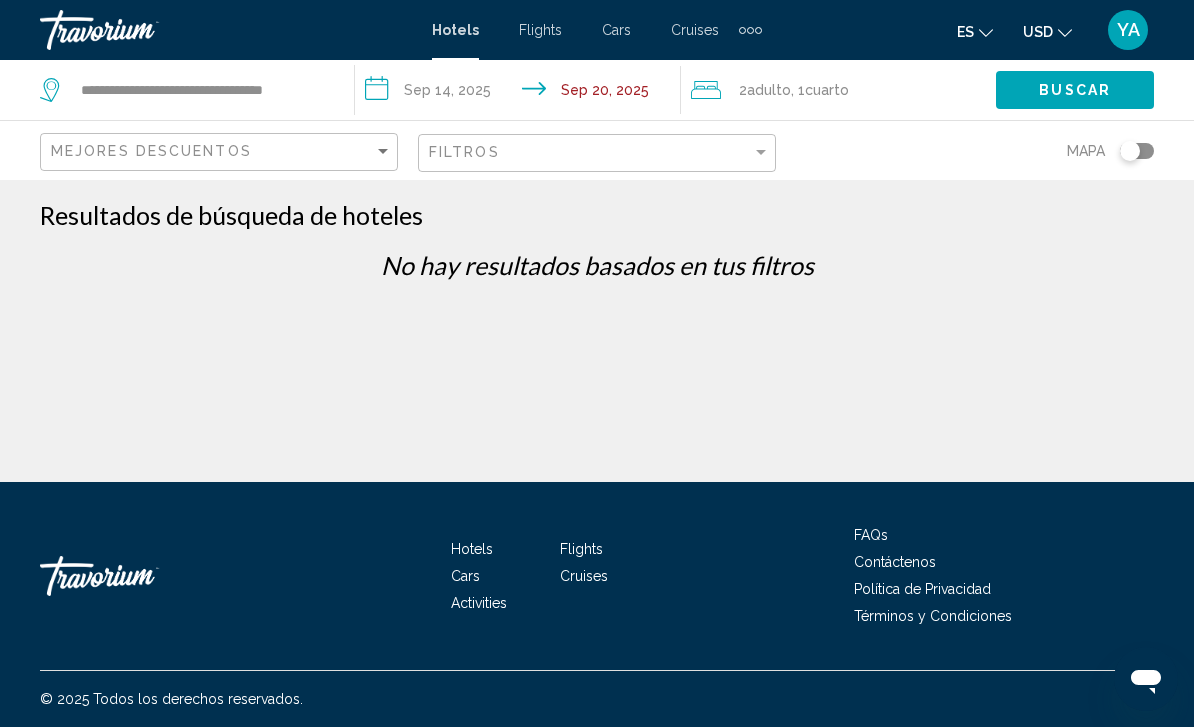 click on "Buscar" 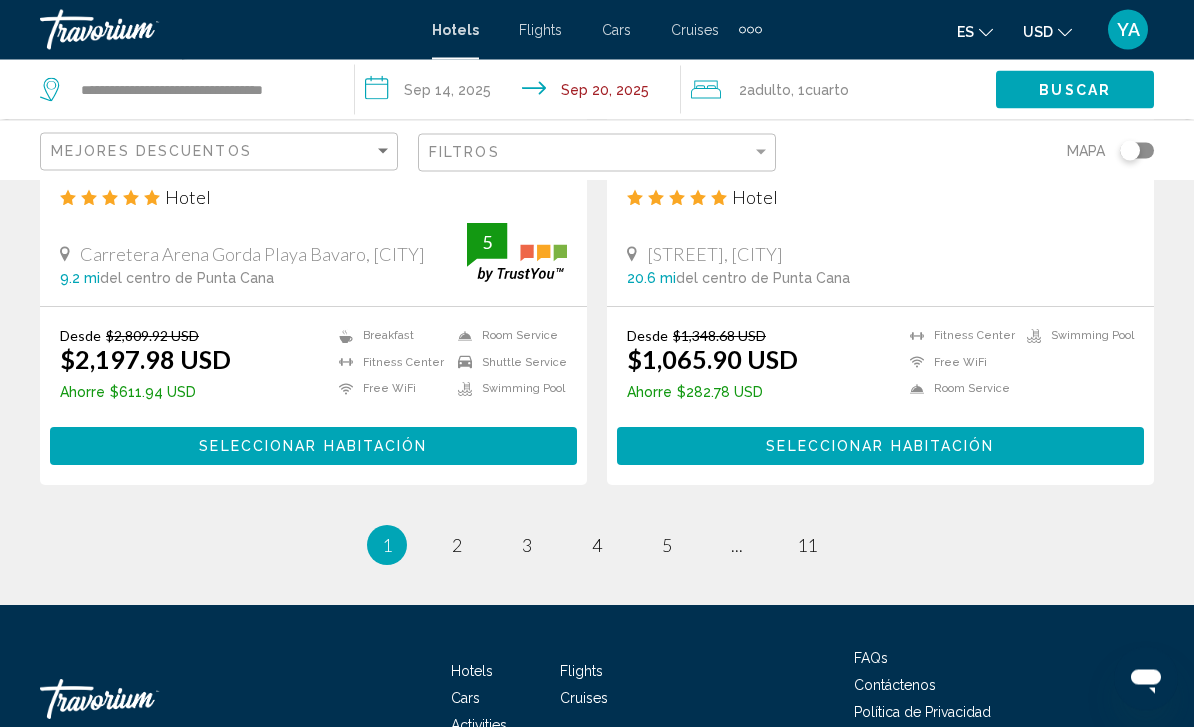 scroll, scrollTop: 4125, scrollLeft: 0, axis: vertical 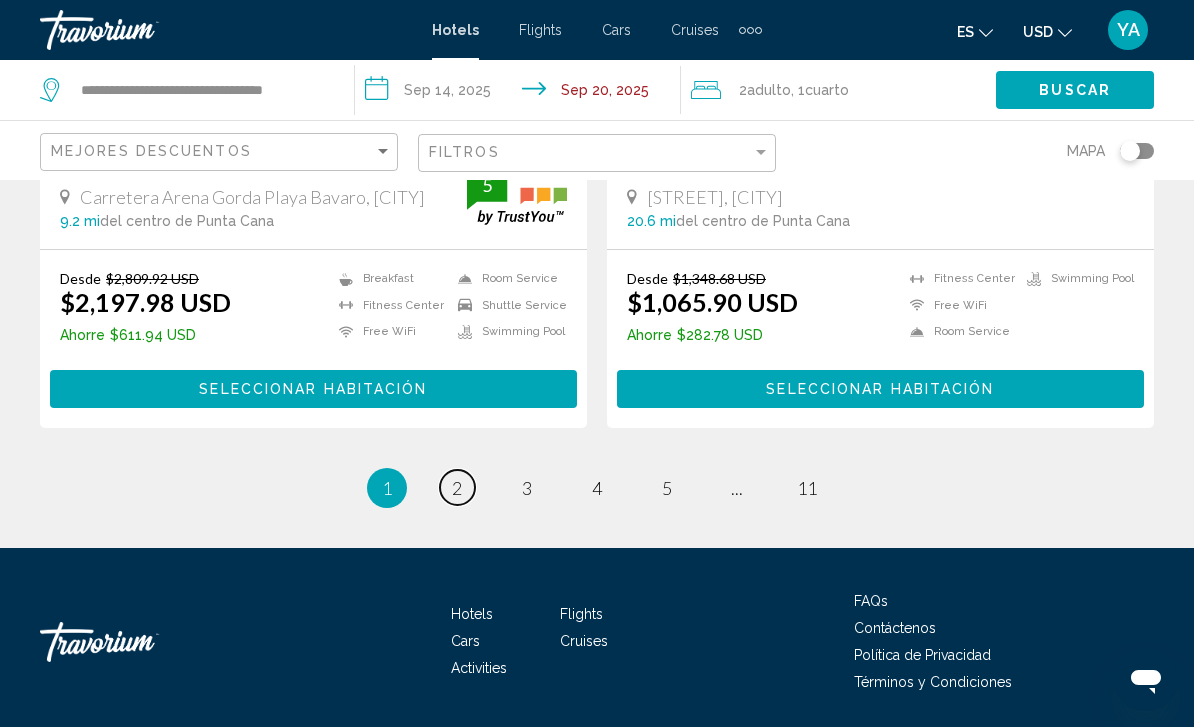 click on "page  2" at bounding box center [457, 487] 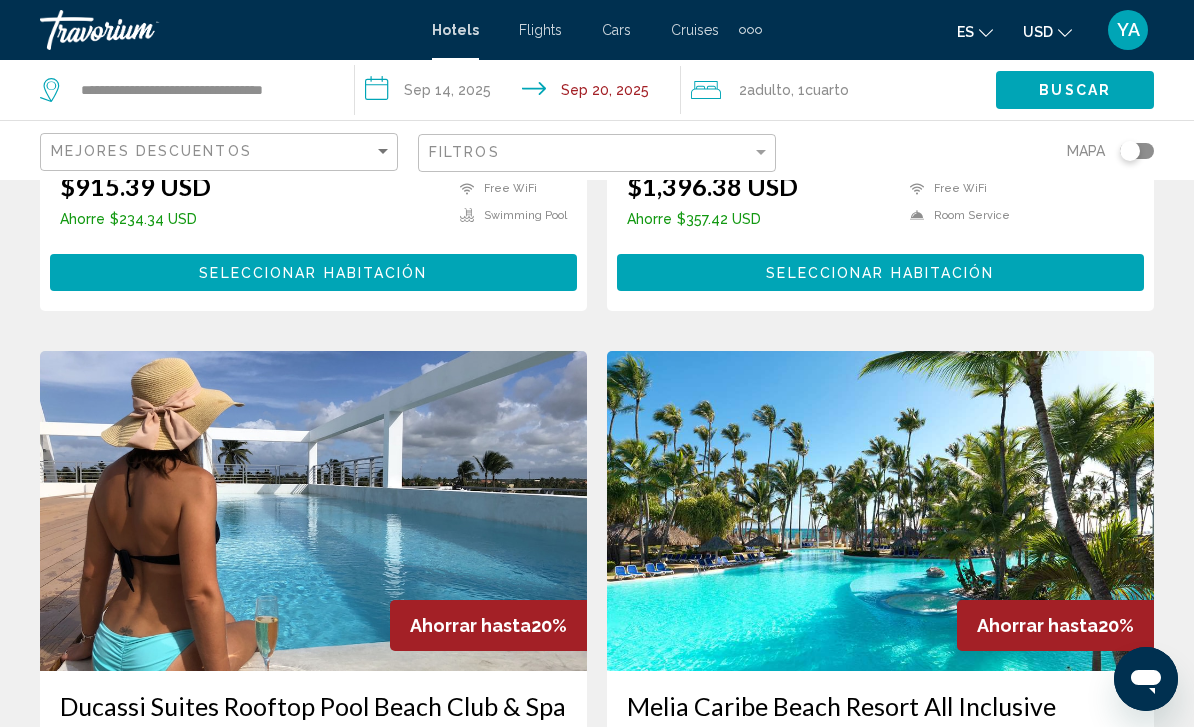 scroll, scrollTop: 4157, scrollLeft: 0, axis: vertical 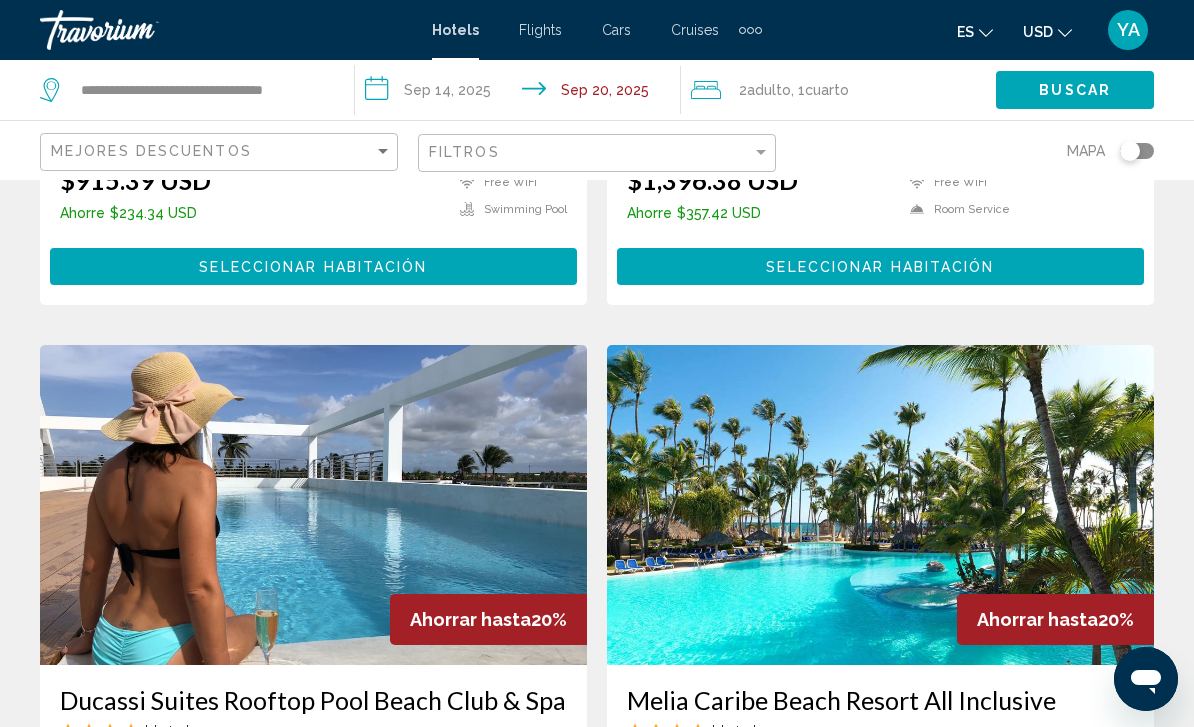 click on "3" at bounding box center (527, 1079) 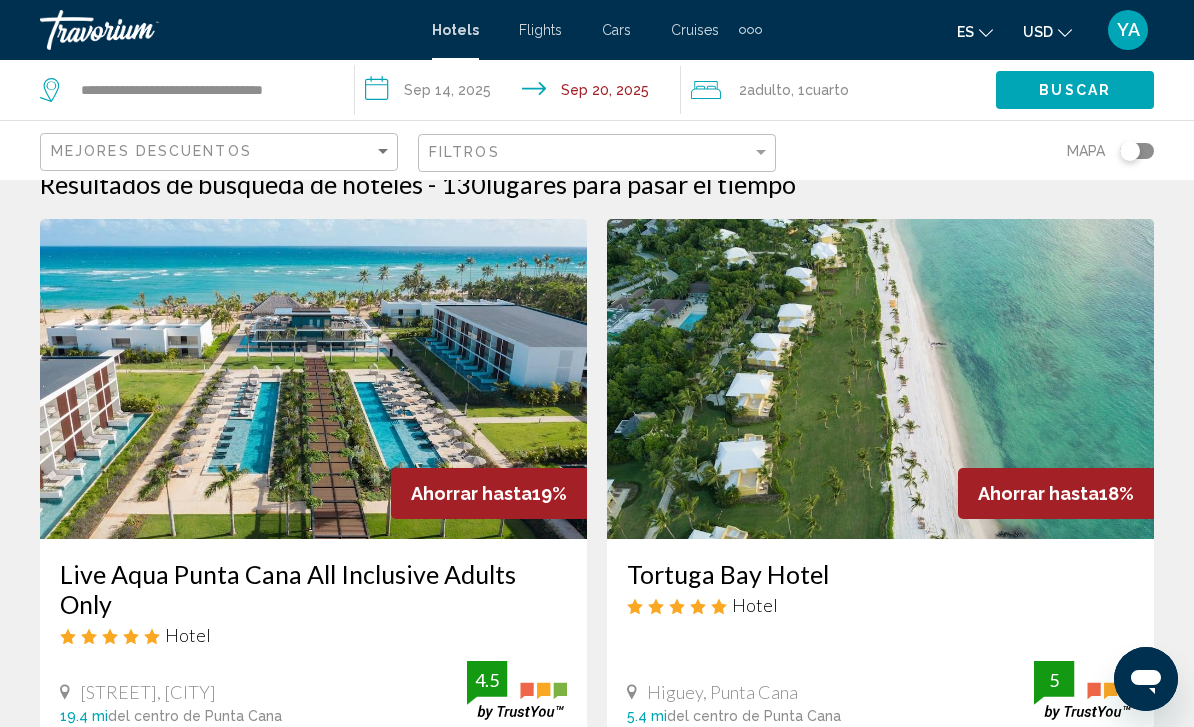 scroll, scrollTop: 0, scrollLeft: 0, axis: both 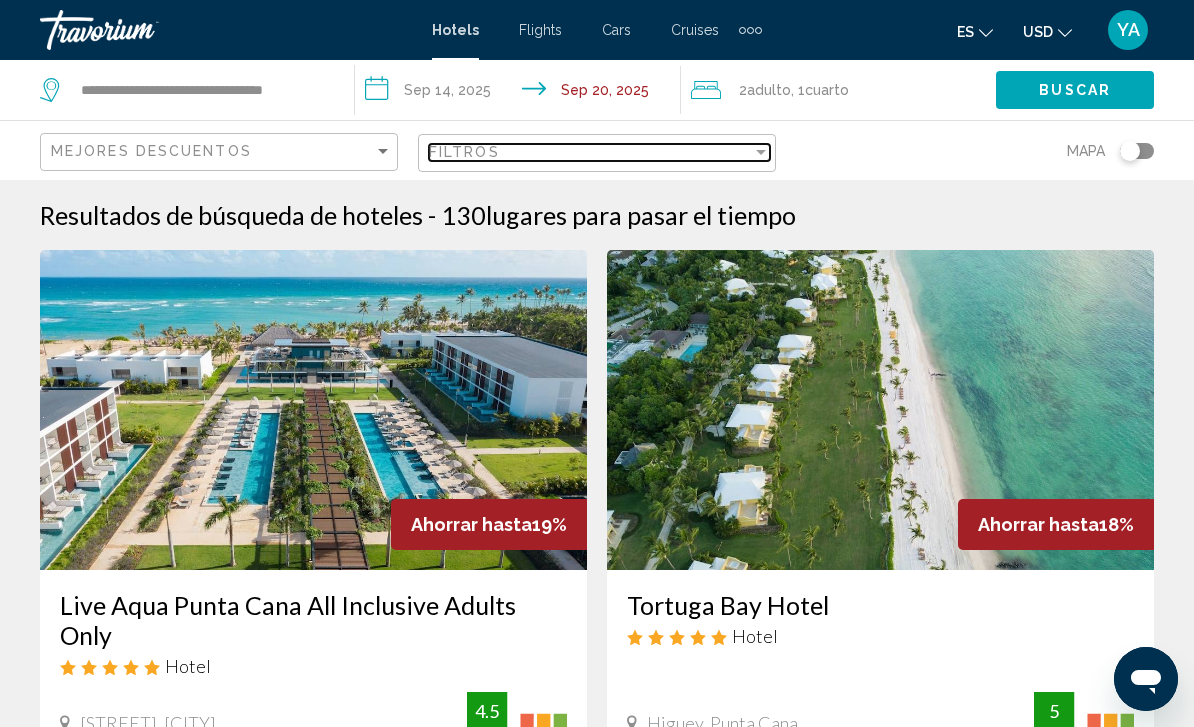 click on "Filtros" at bounding box center (590, 152) 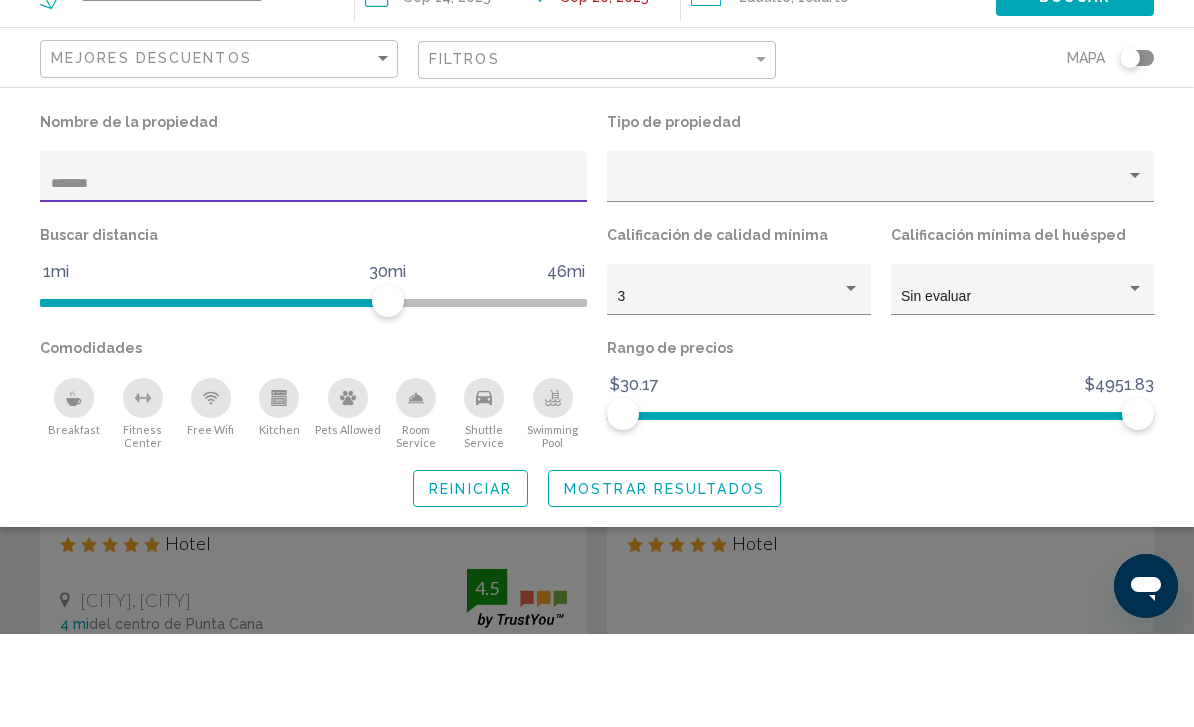 type on "********" 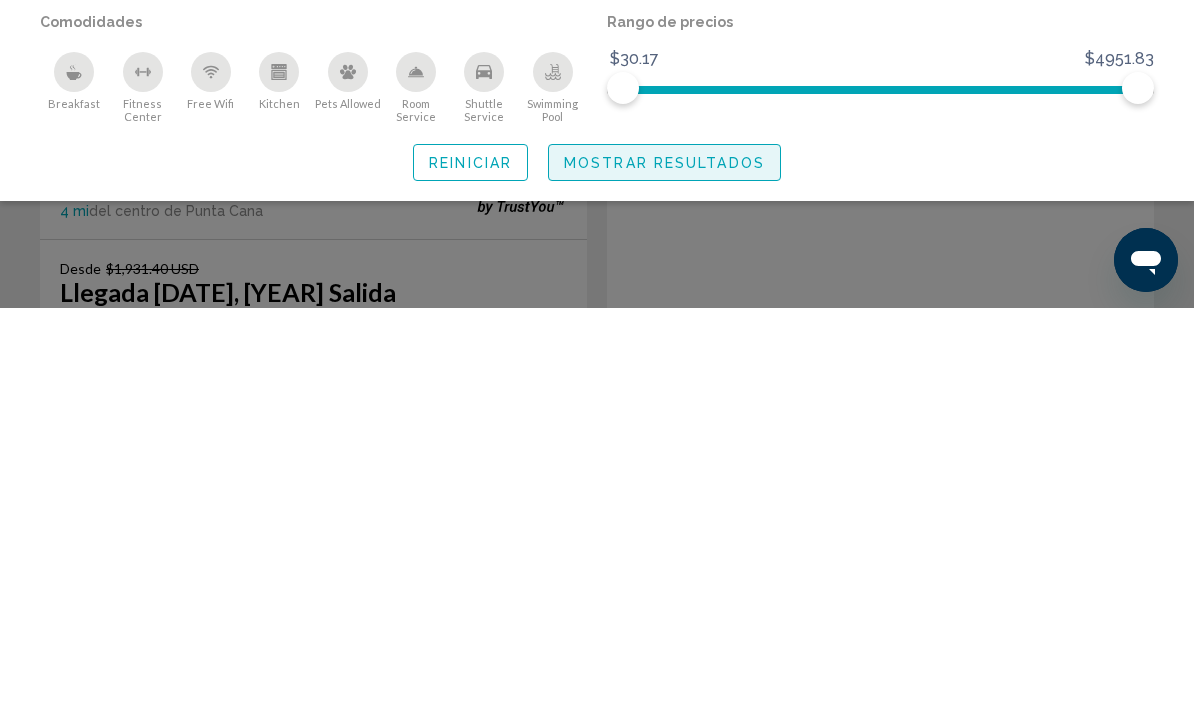 click on "Mostrar resultados" 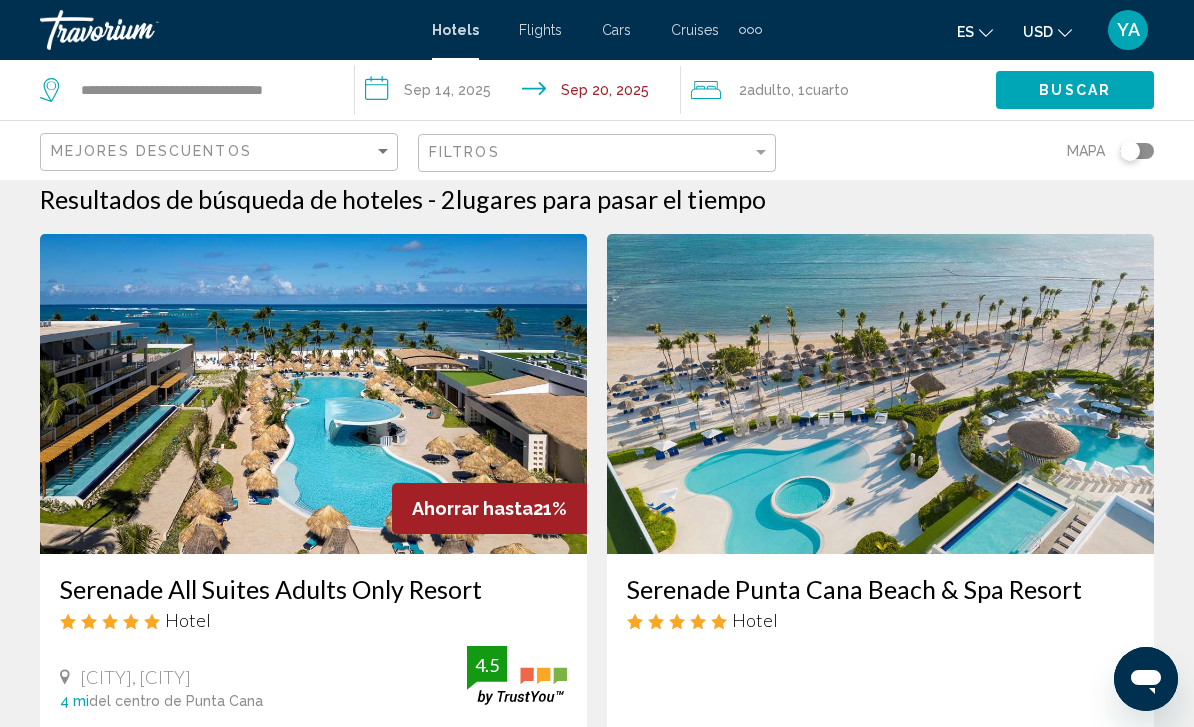 scroll, scrollTop: 0, scrollLeft: 0, axis: both 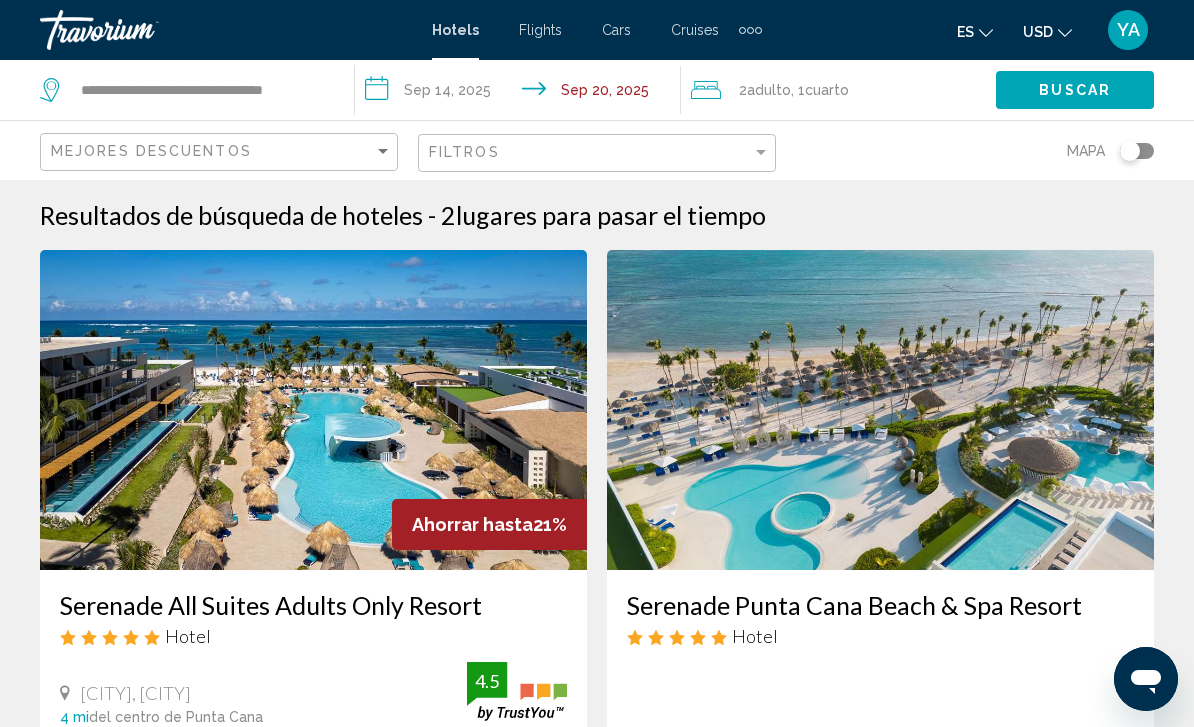 click on "**********" at bounding box center (521, 93) 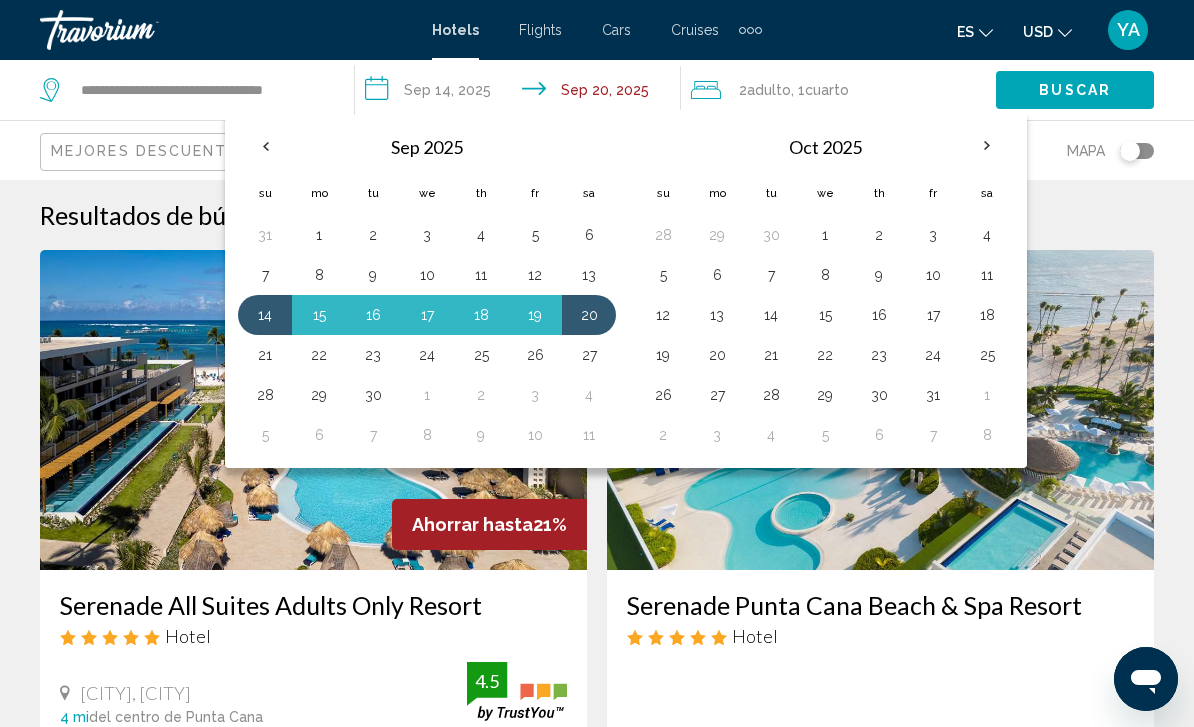 click on "7" at bounding box center [265, 275] 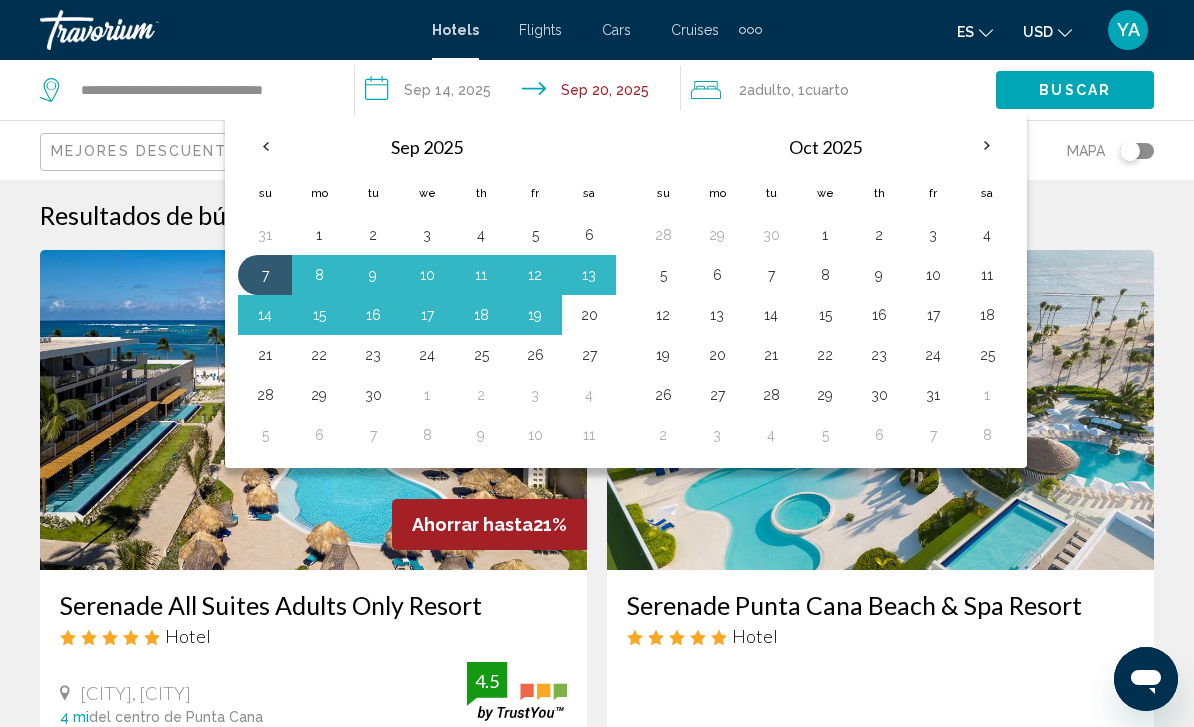 click on "13" at bounding box center (589, 275) 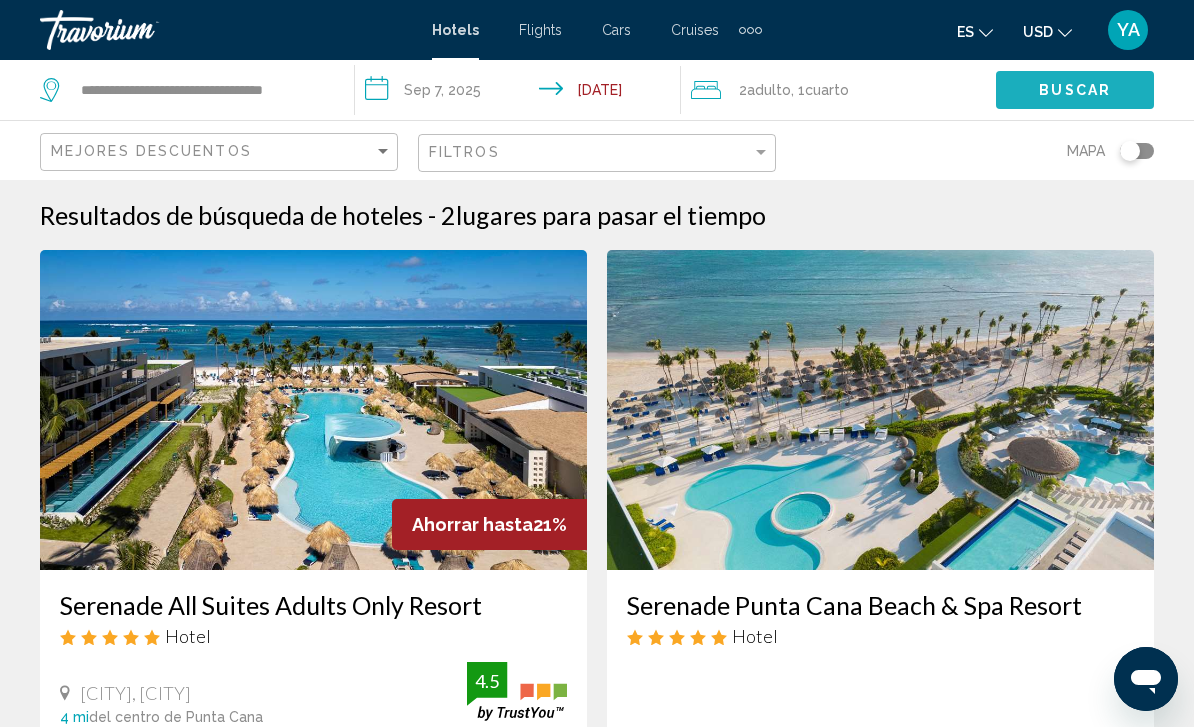 click on "Buscar" 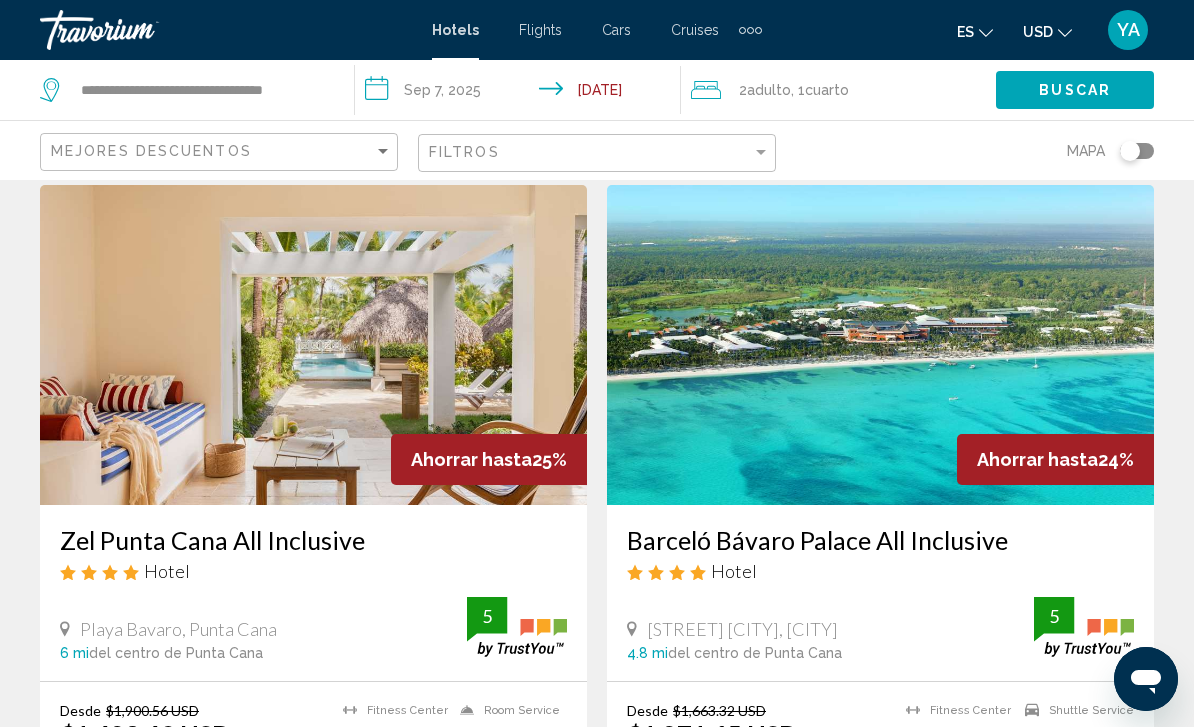 scroll, scrollTop: 2190, scrollLeft: 0, axis: vertical 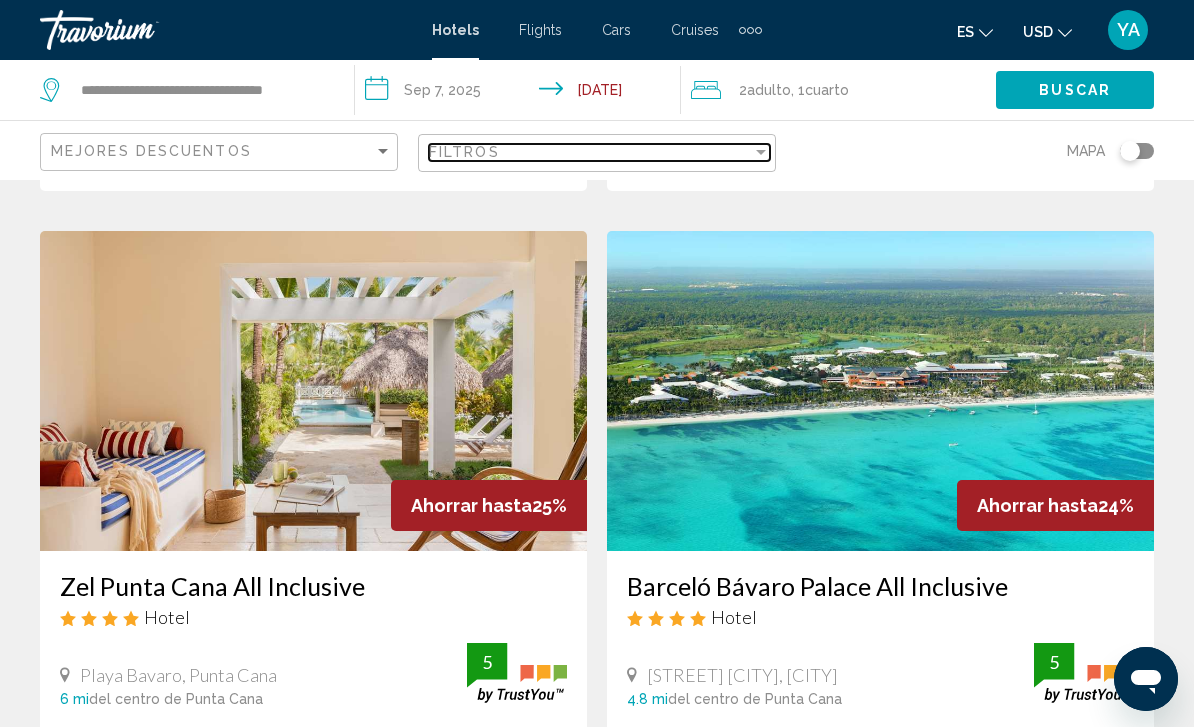 click on "Filtros" at bounding box center [590, 152] 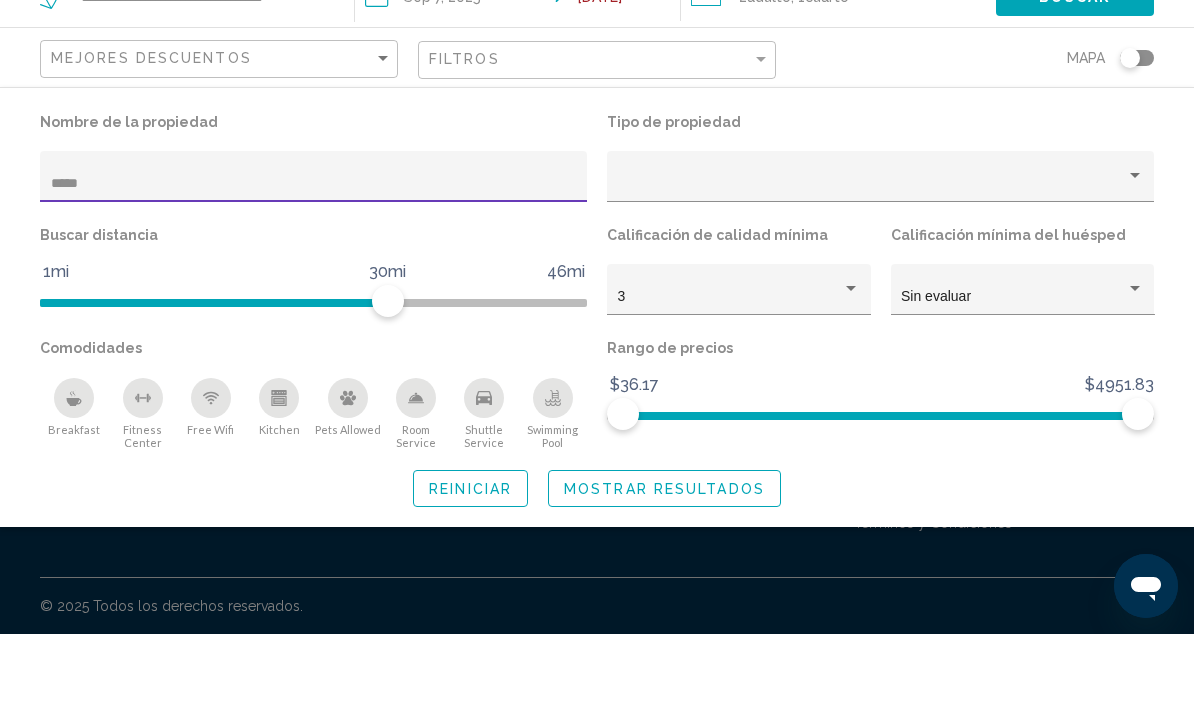 scroll, scrollTop: 1255, scrollLeft: 0, axis: vertical 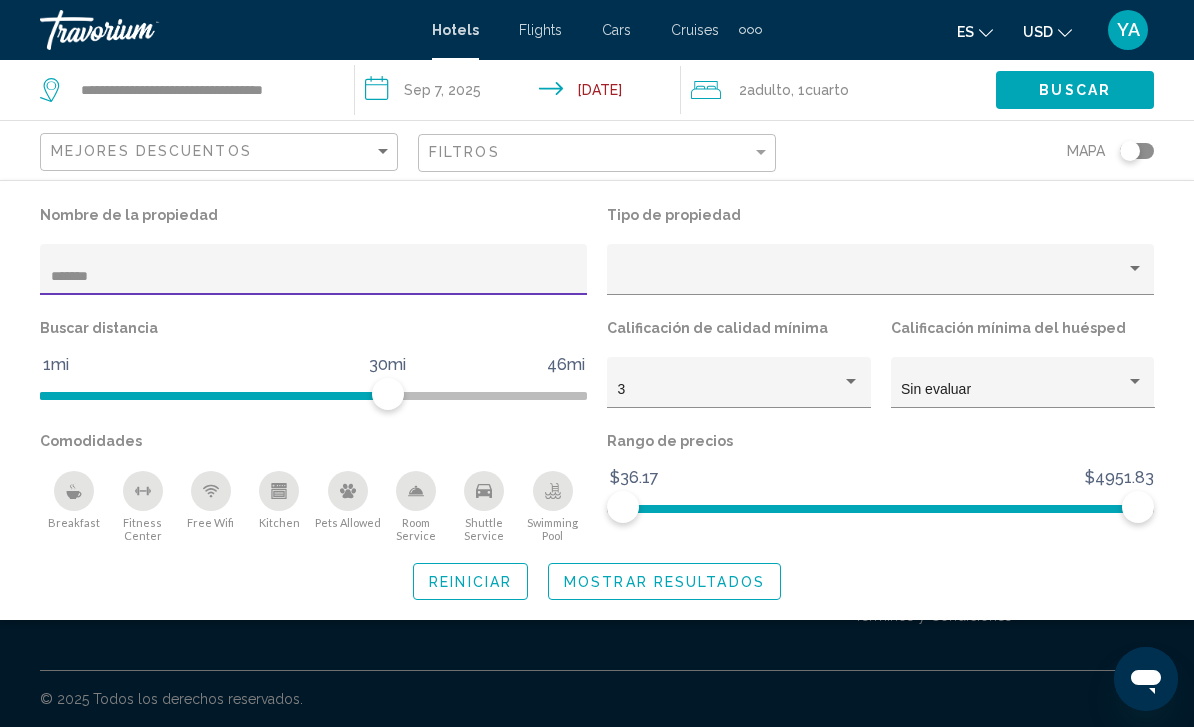 type on "********" 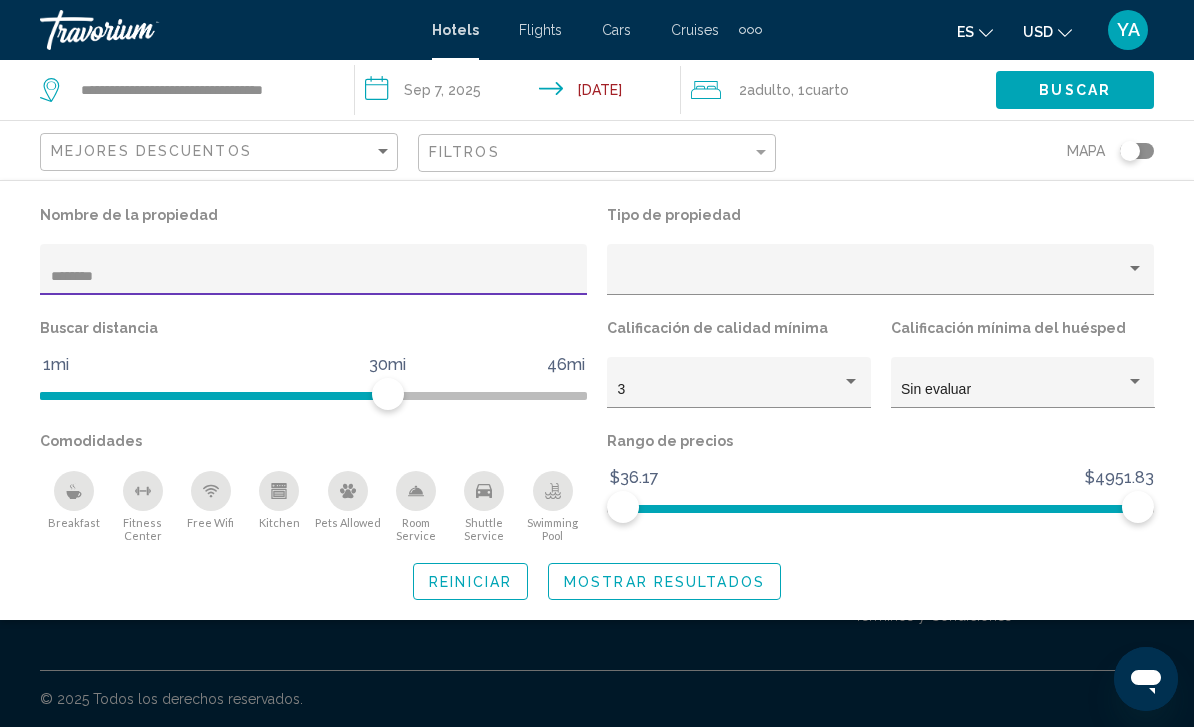 scroll, scrollTop: 561, scrollLeft: 0, axis: vertical 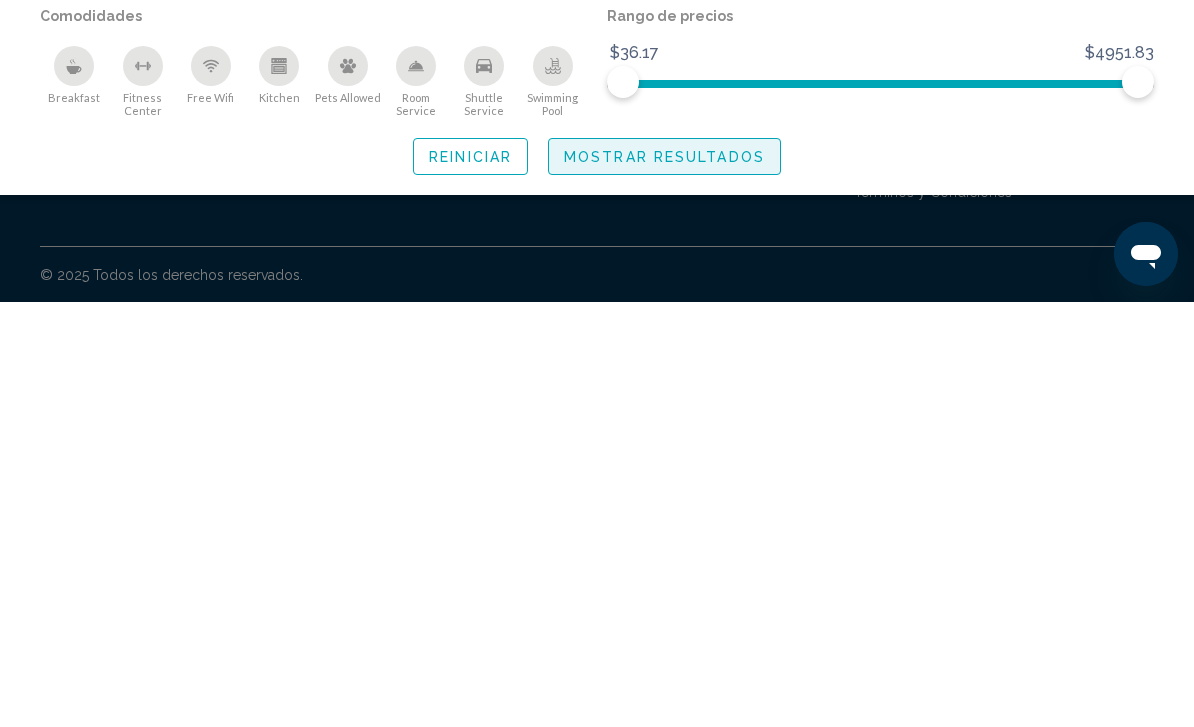 click on "Mostrar resultados" 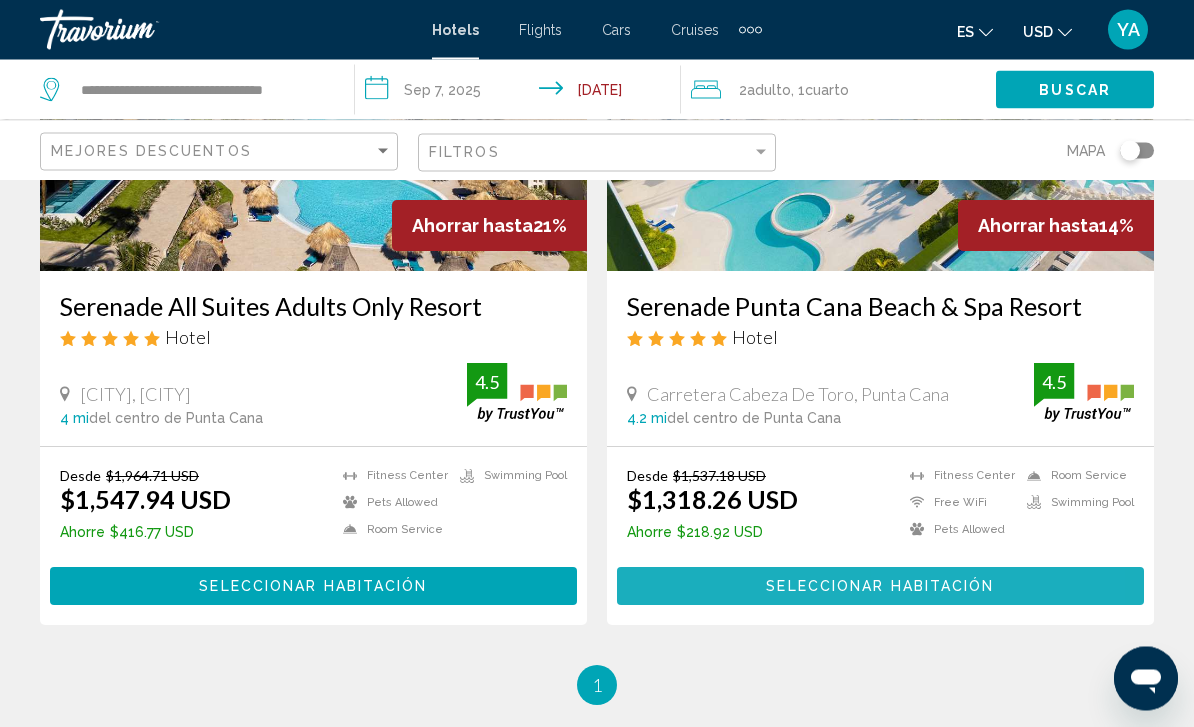 scroll, scrollTop: 284, scrollLeft: 0, axis: vertical 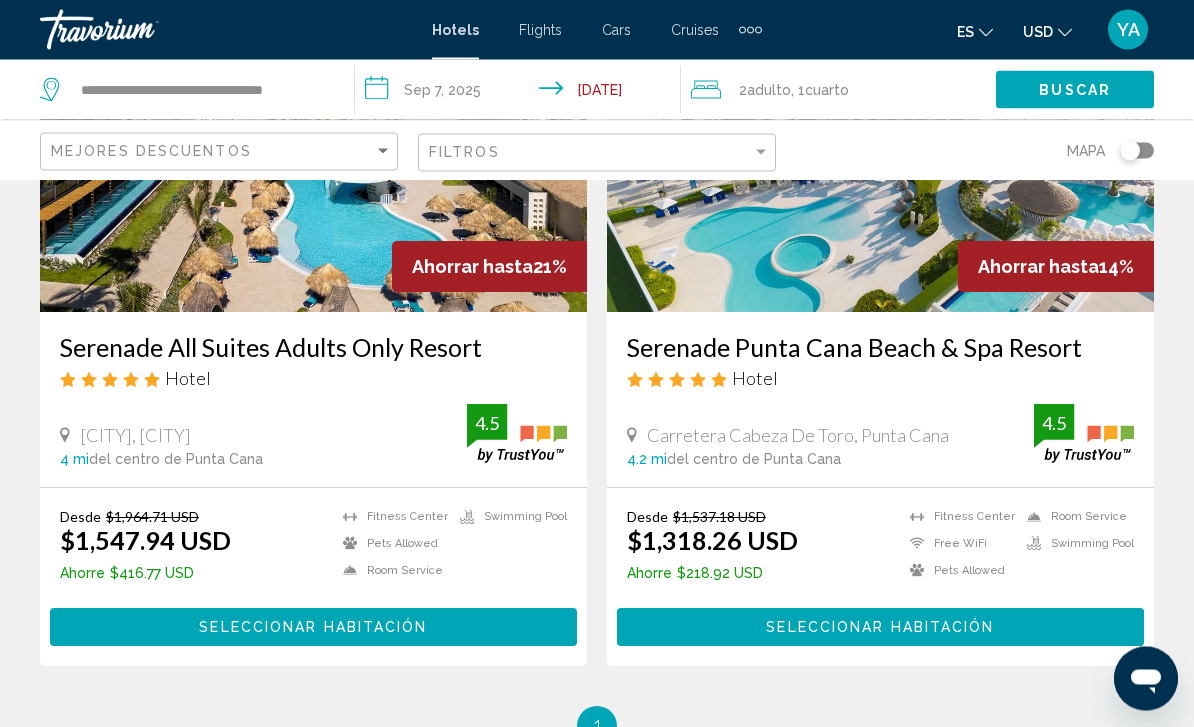 click on "Seleccionar habitación" at bounding box center [880, 629] 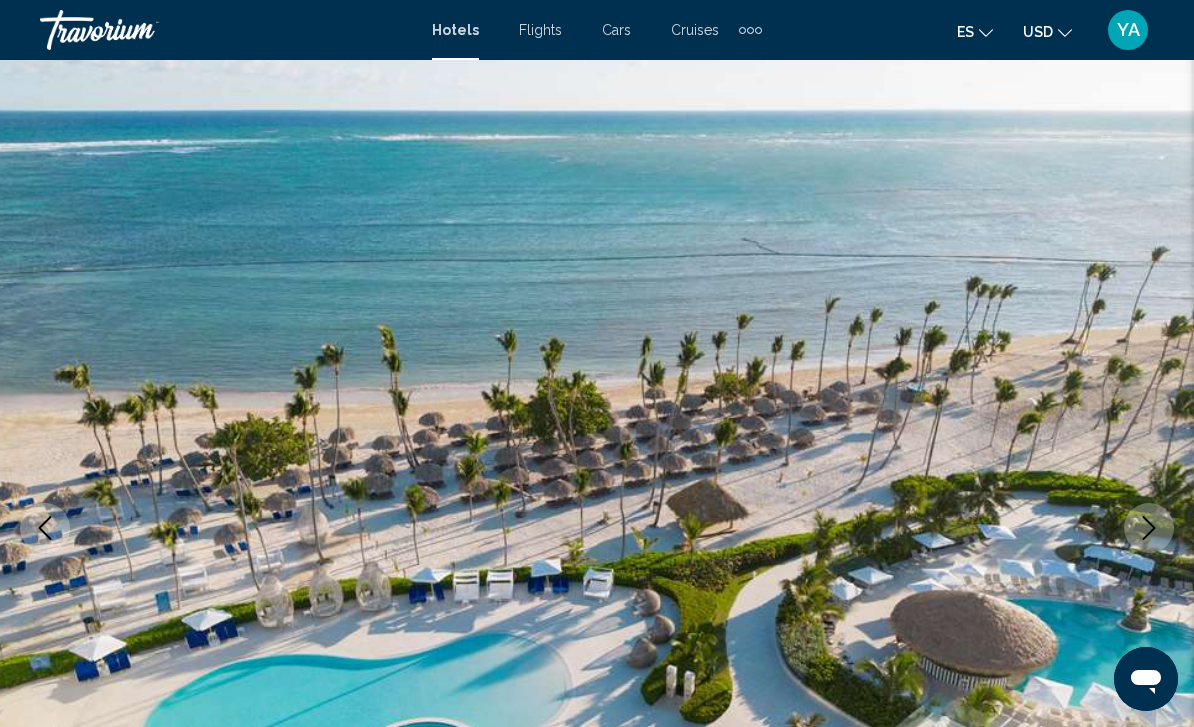 scroll, scrollTop: 0, scrollLeft: 0, axis: both 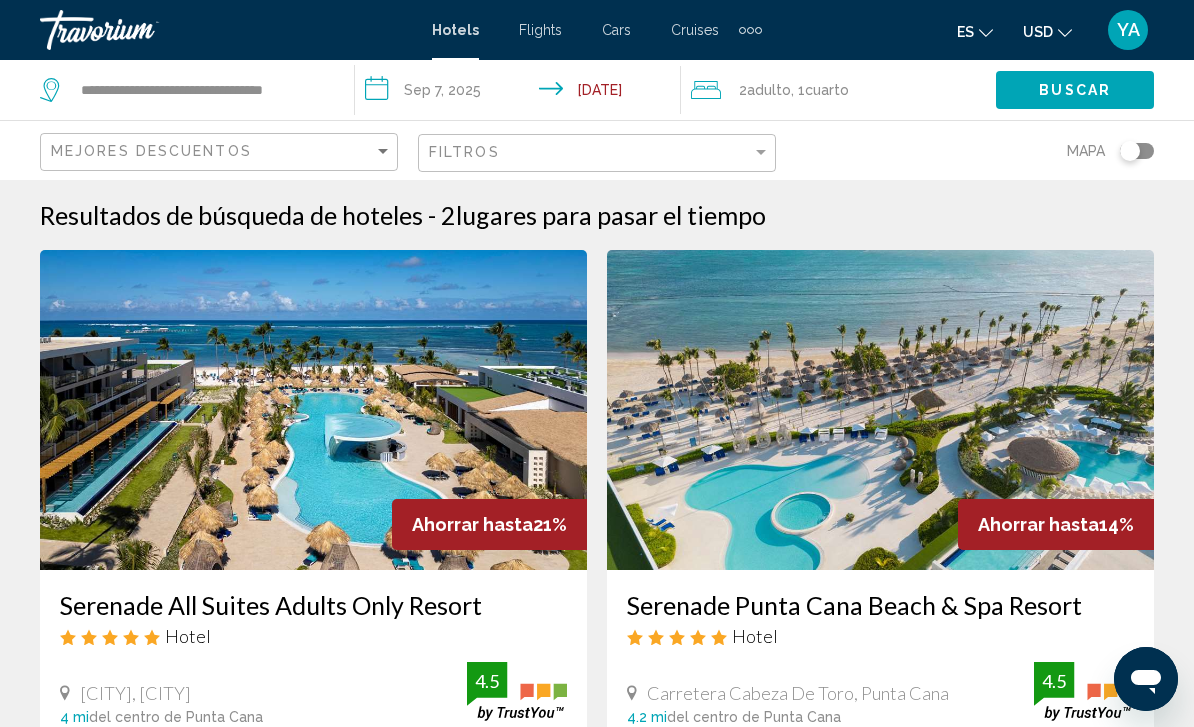 click on "**********" at bounding box center [521, 93] 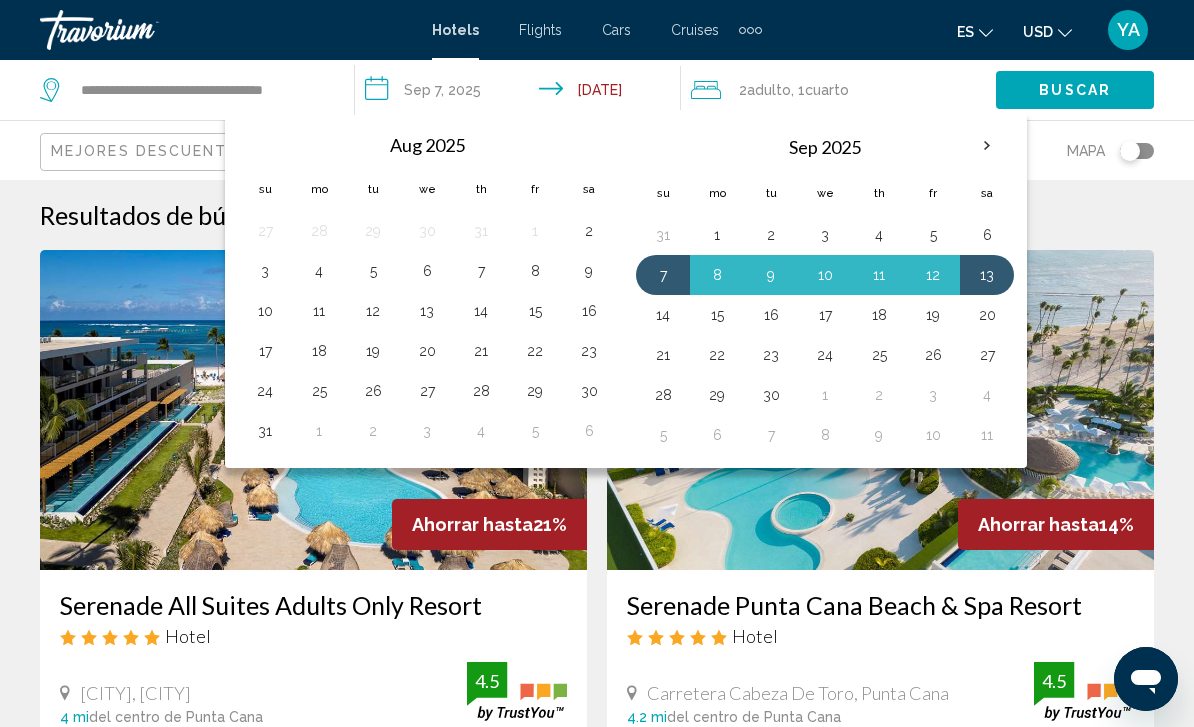click on "29" at bounding box center [717, 395] 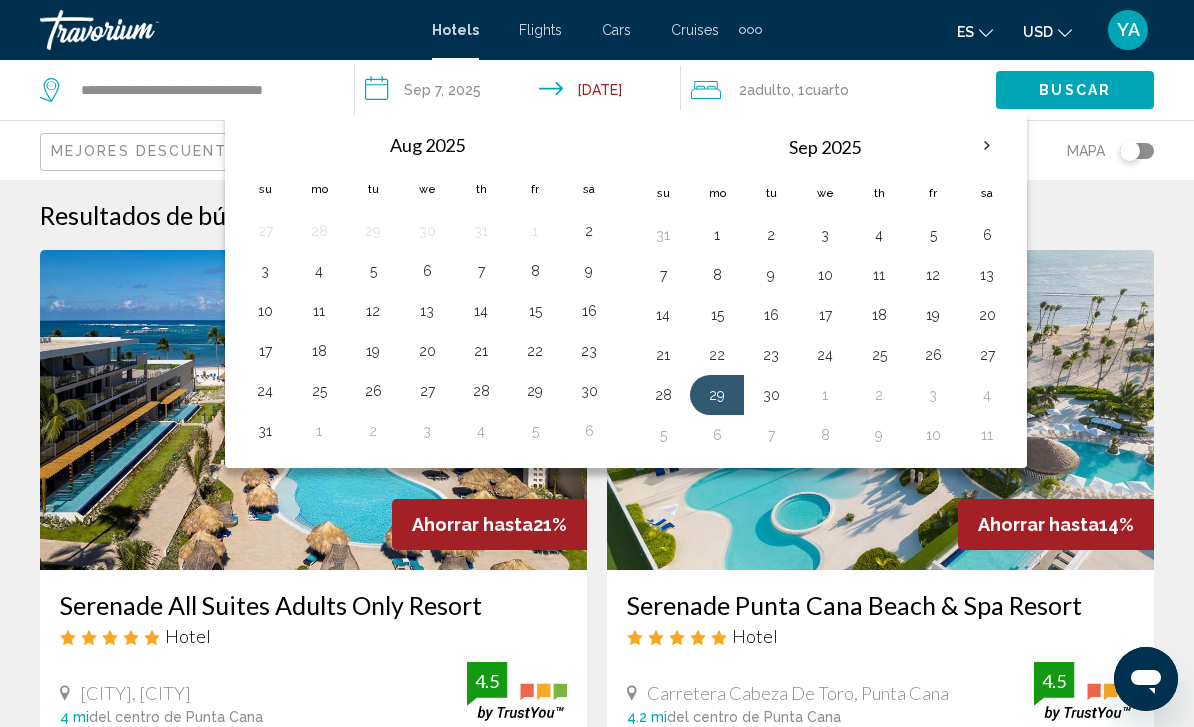 click on "4" at bounding box center [987, 395] 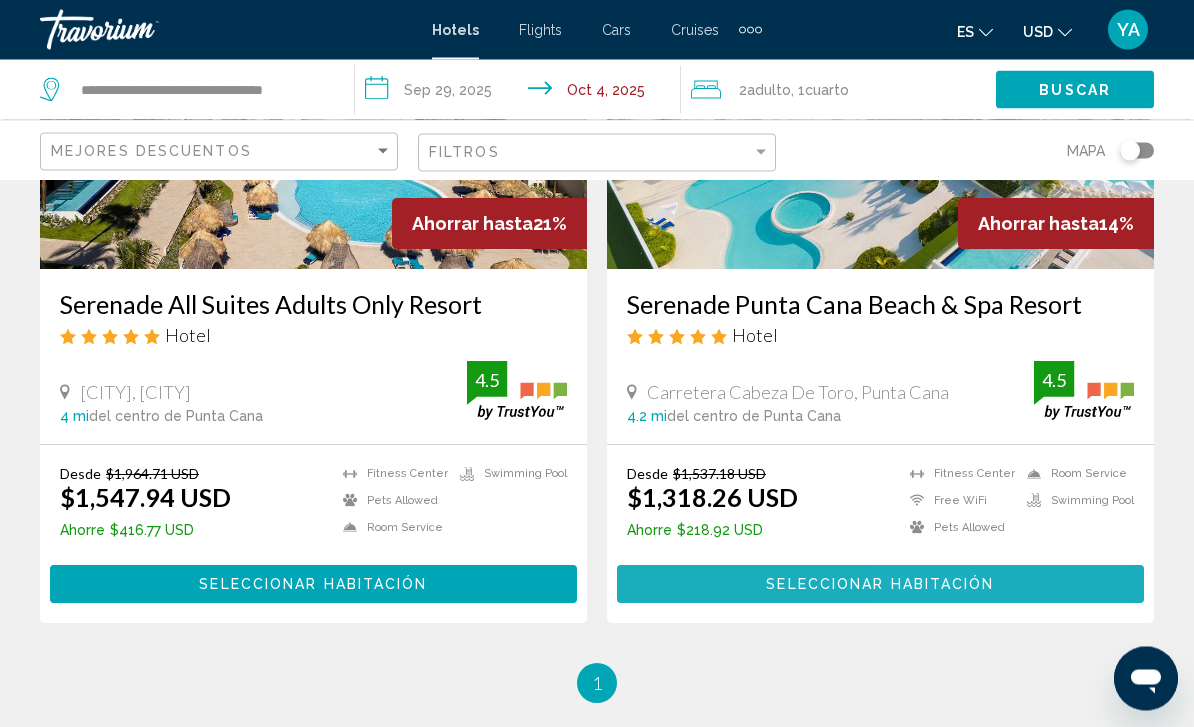 scroll, scrollTop: 301, scrollLeft: 0, axis: vertical 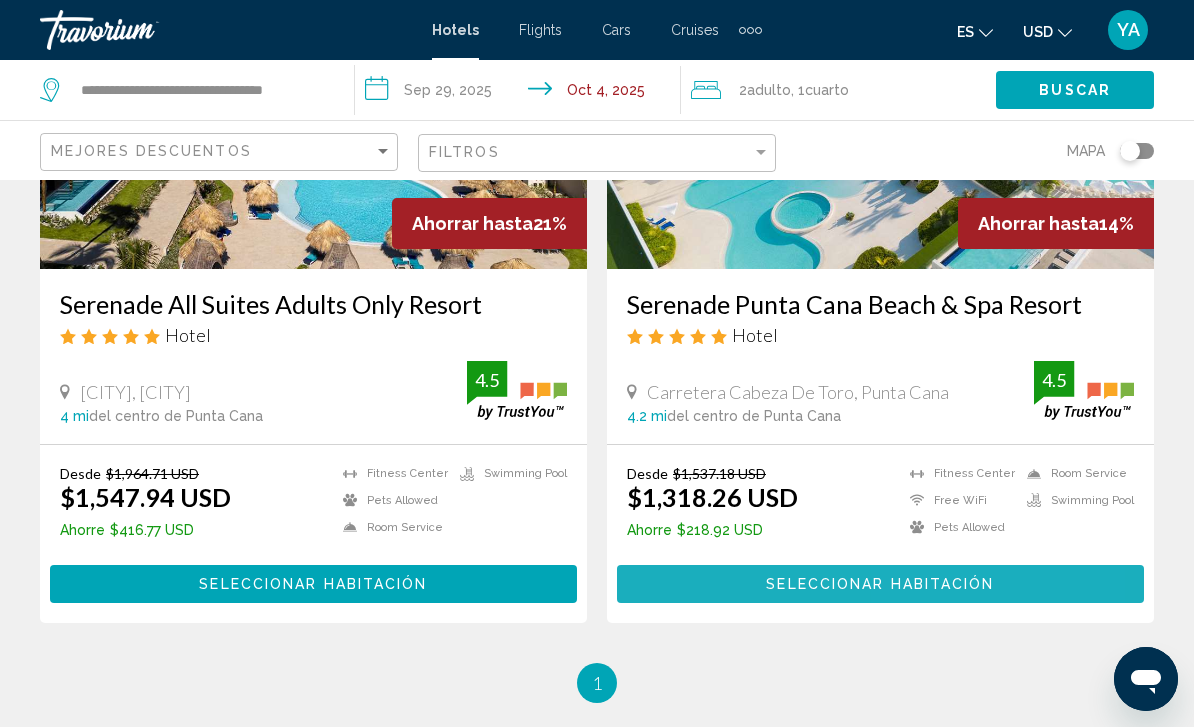 click on "Seleccionar habitación" at bounding box center [880, 583] 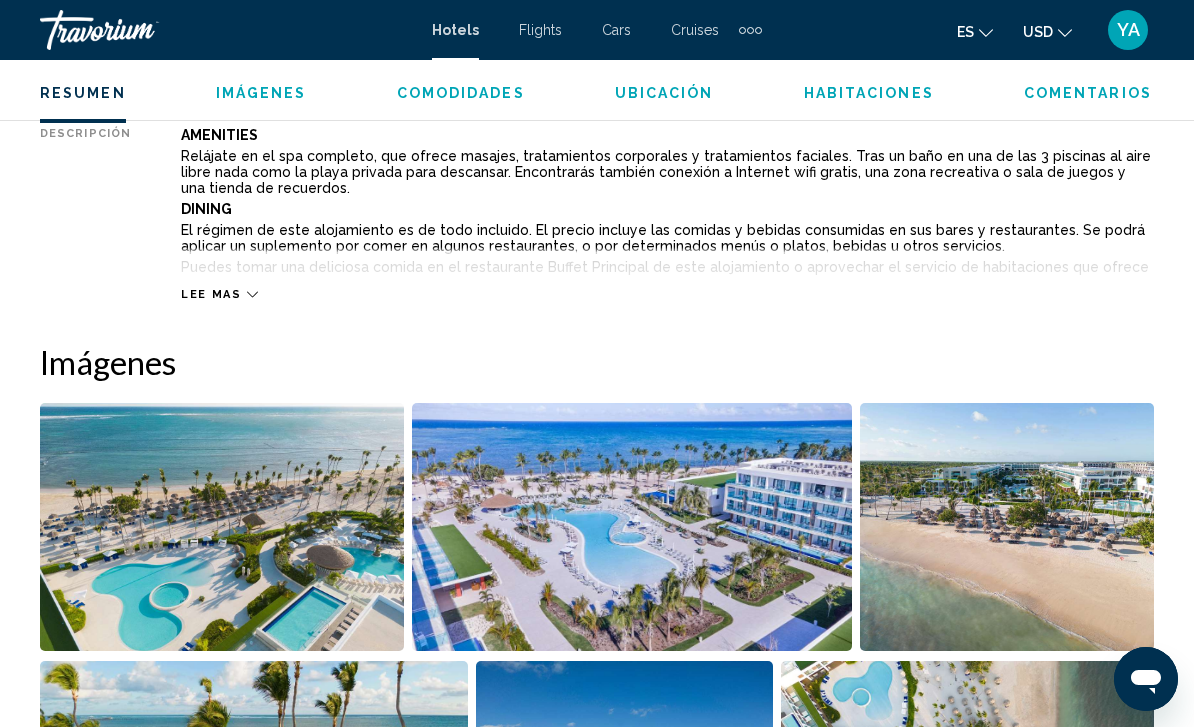 scroll, scrollTop: 1104, scrollLeft: 0, axis: vertical 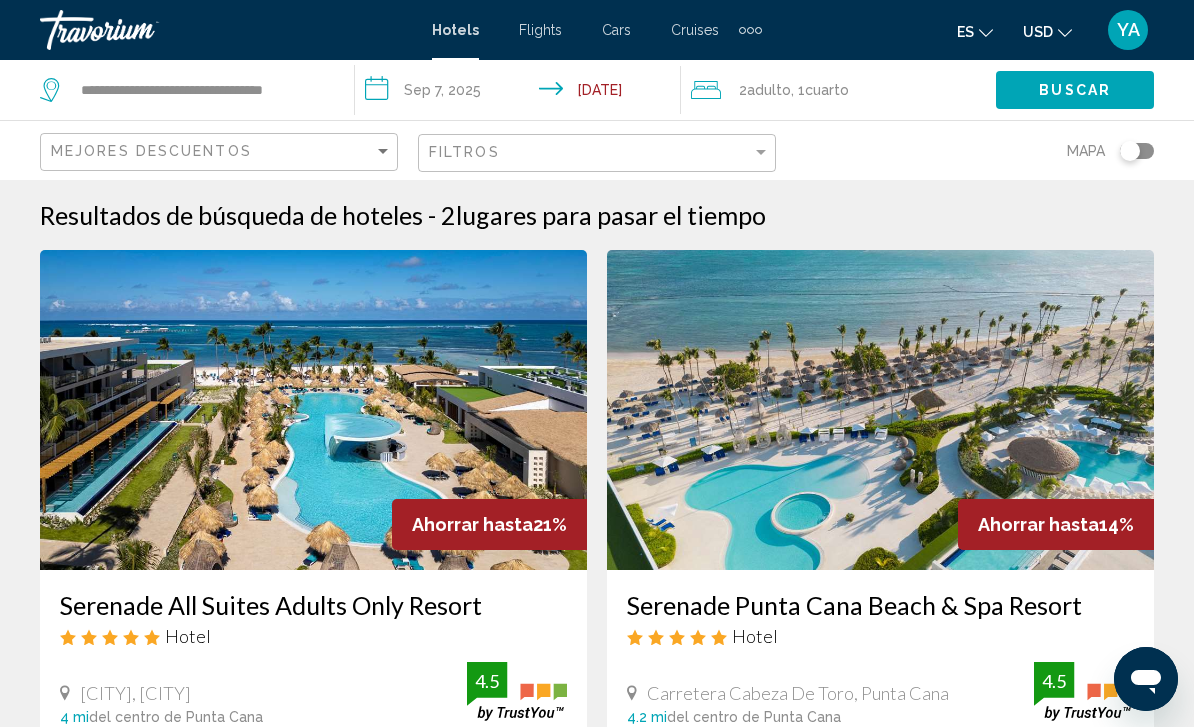 click on "**********" at bounding box center (521, 93) 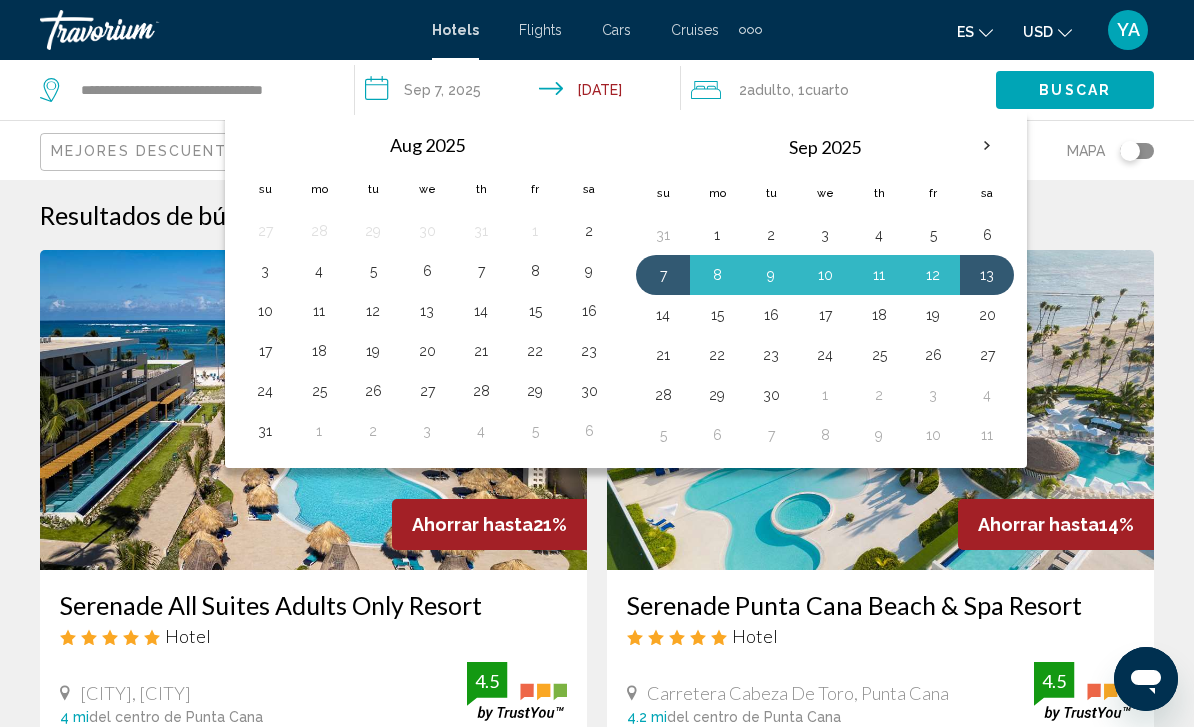 click on "28" at bounding box center [663, 395] 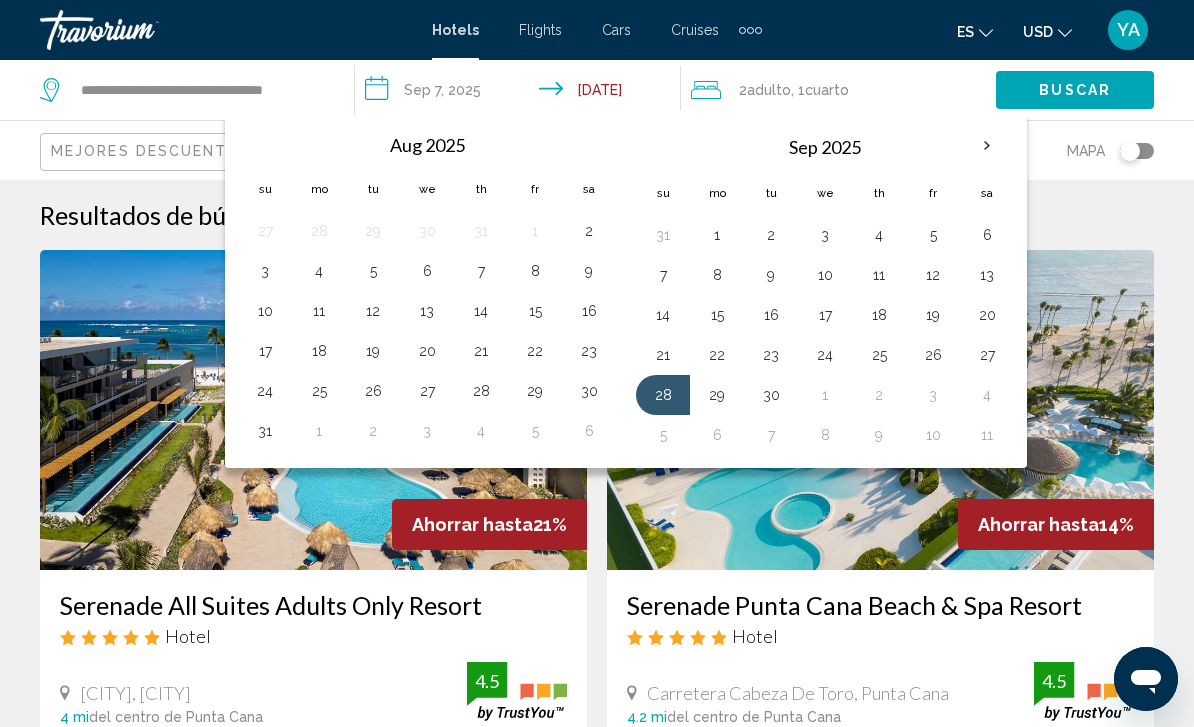 click on "29" at bounding box center [717, 395] 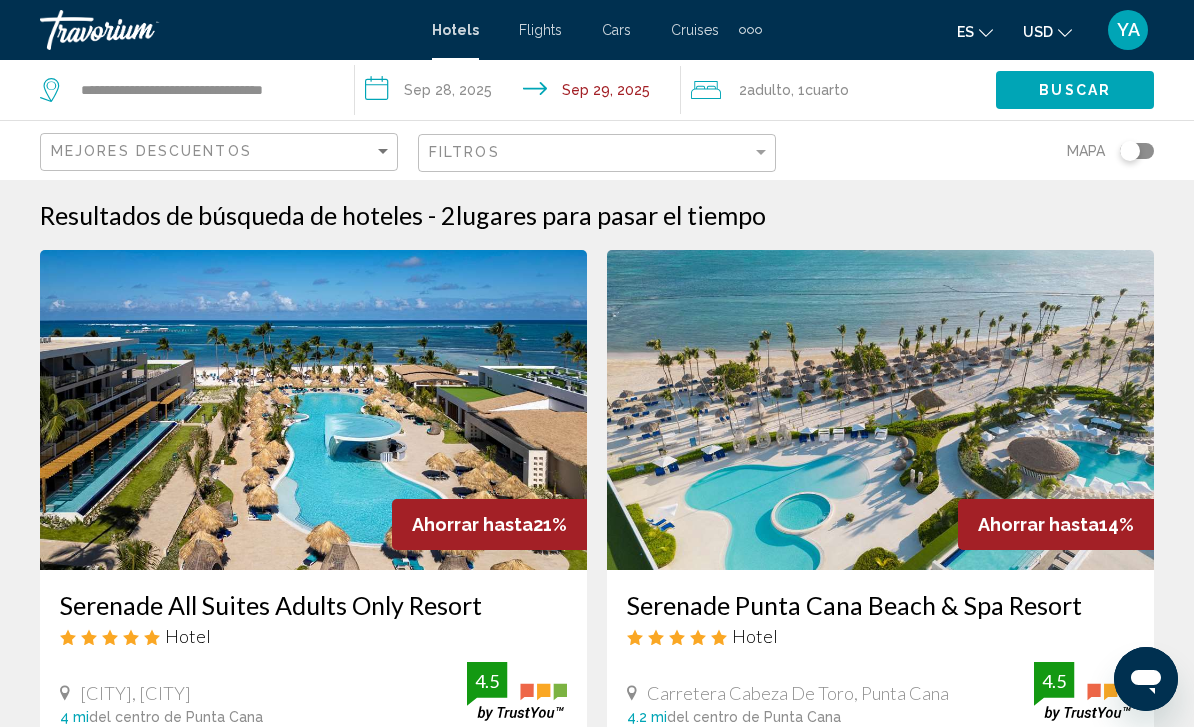 click on "**********" at bounding box center (521, 93) 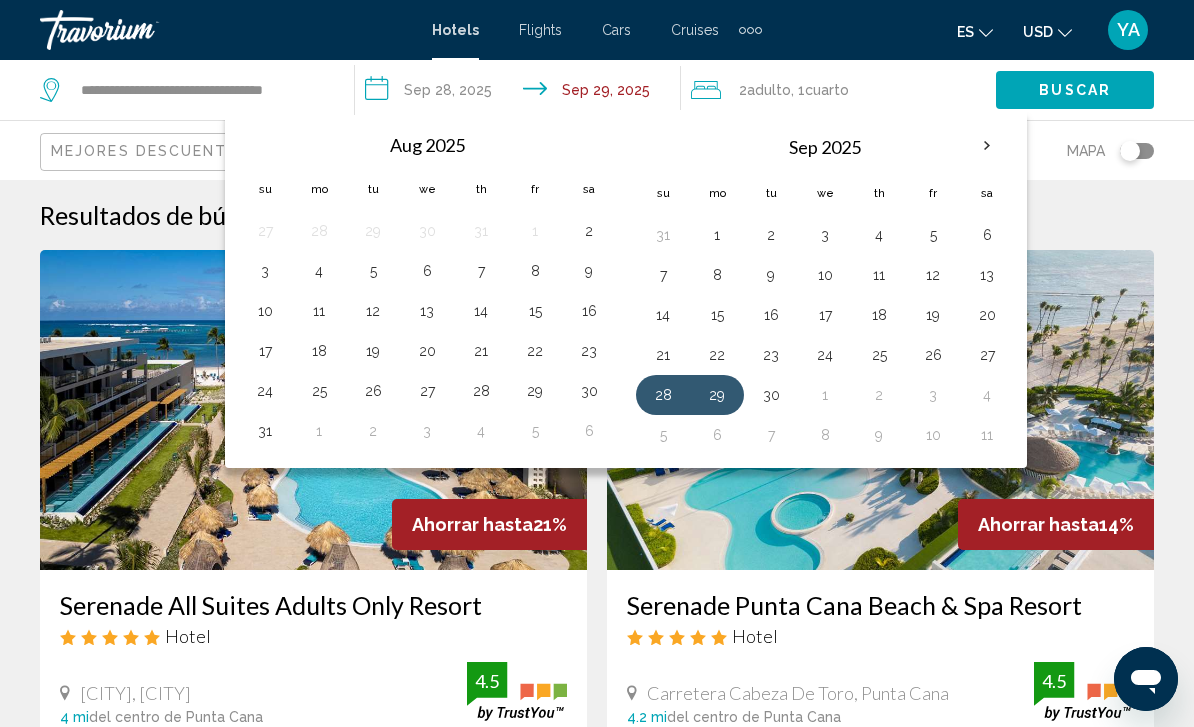 click on "29" at bounding box center [717, 395] 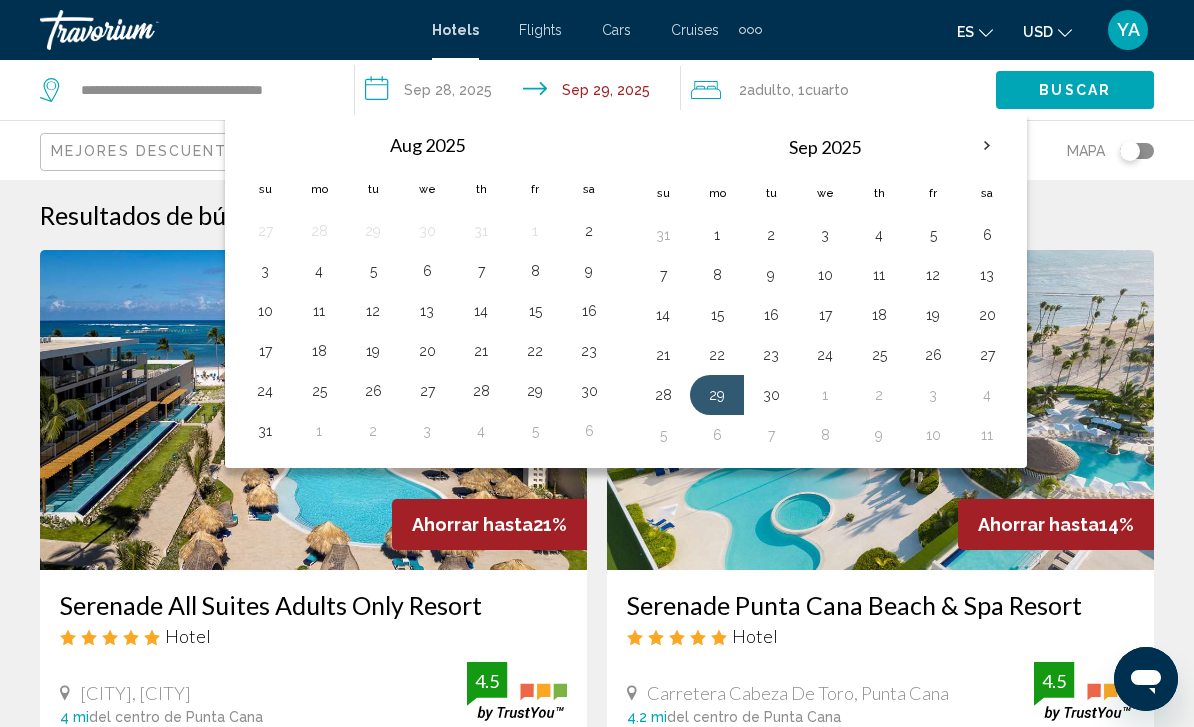 click on "4" at bounding box center [987, 395] 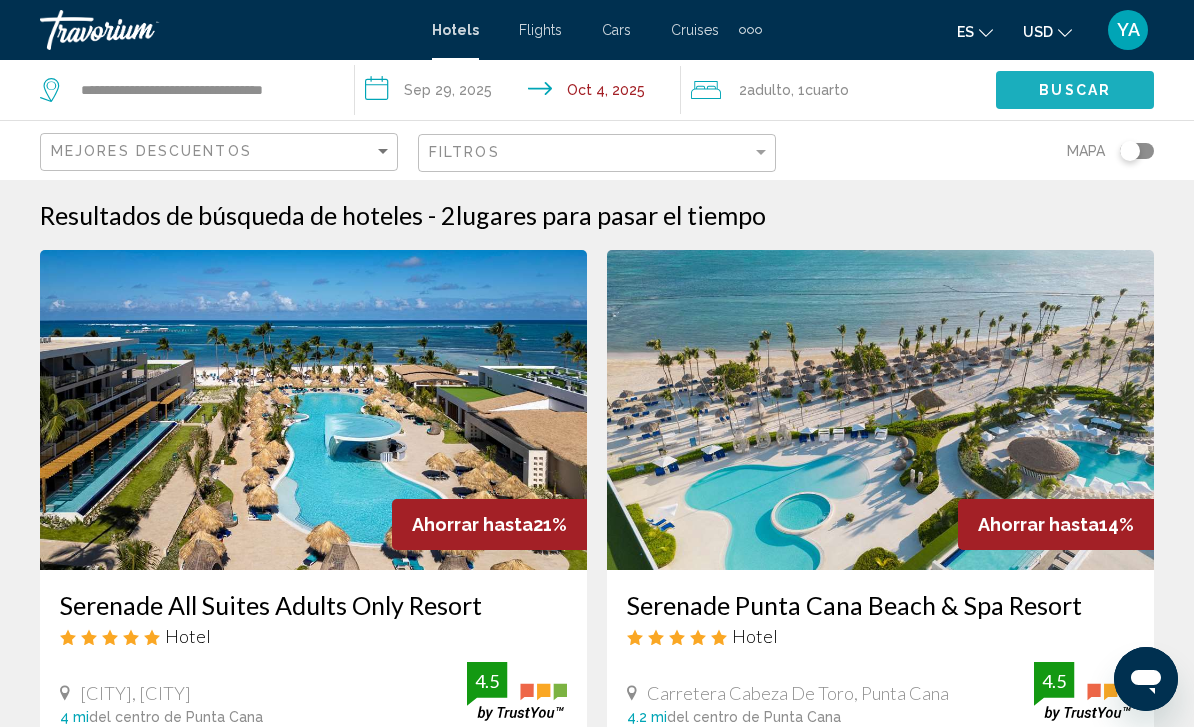 click on "Buscar" 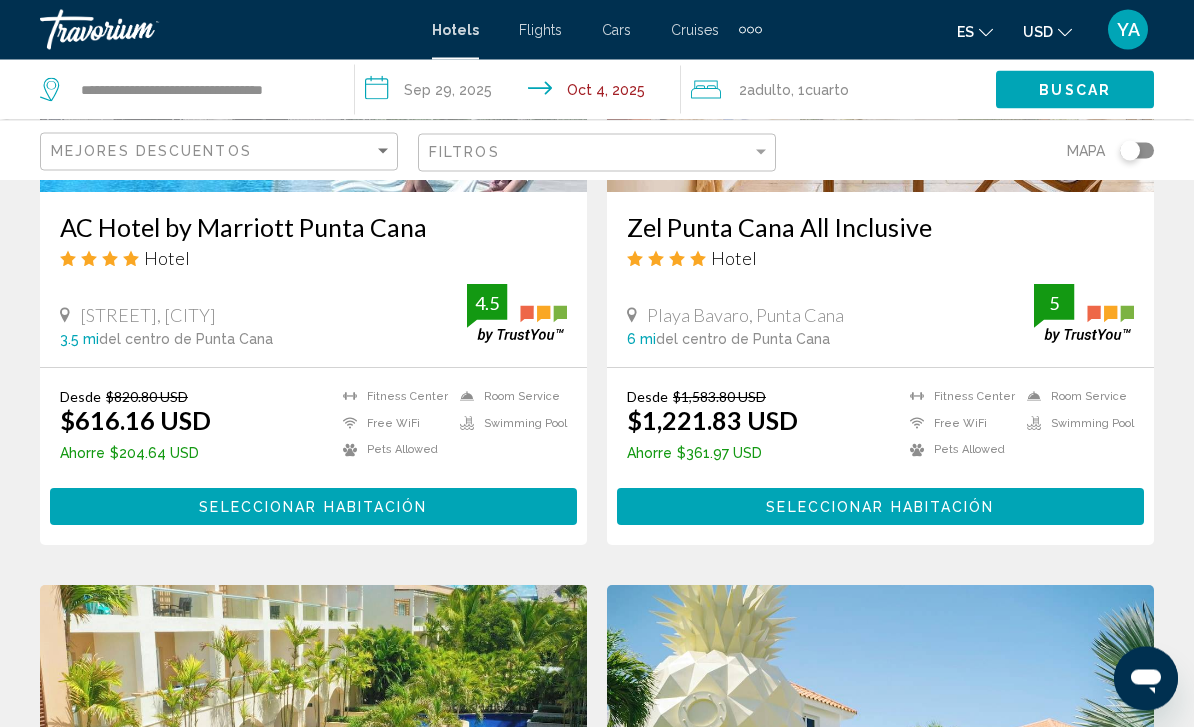 scroll, scrollTop: 3181, scrollLeft: 0, axis: vertical 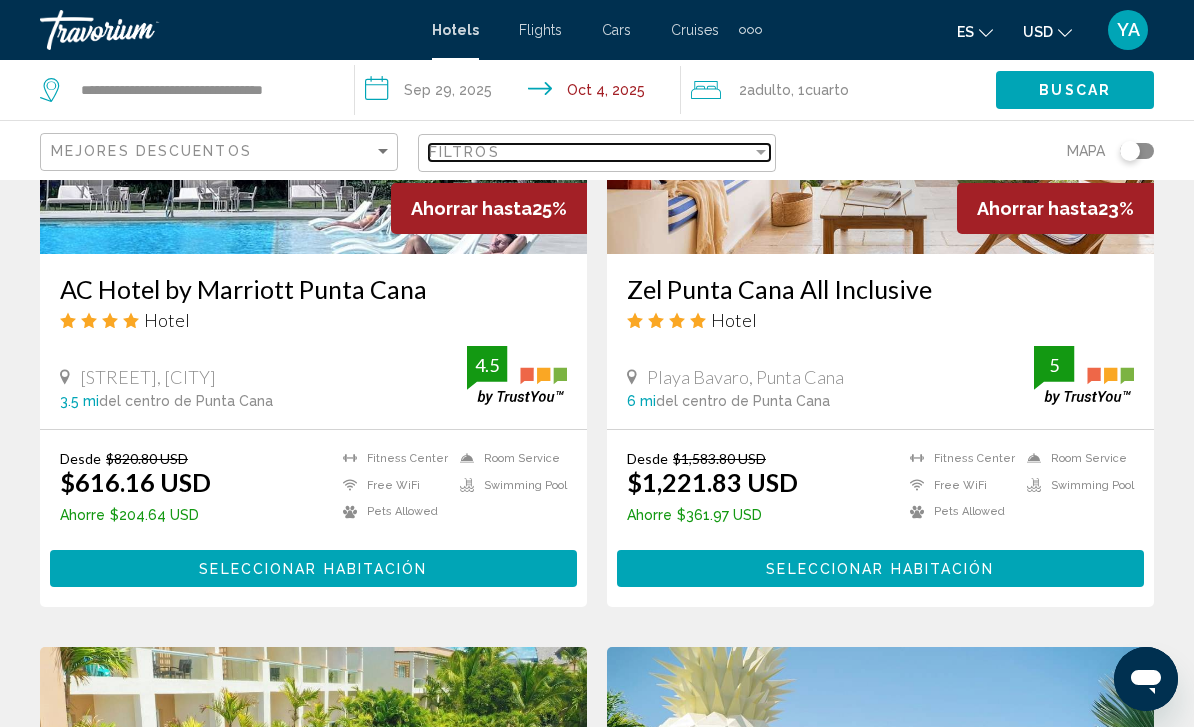click on "Filtros" at bounding box center [590, 152] 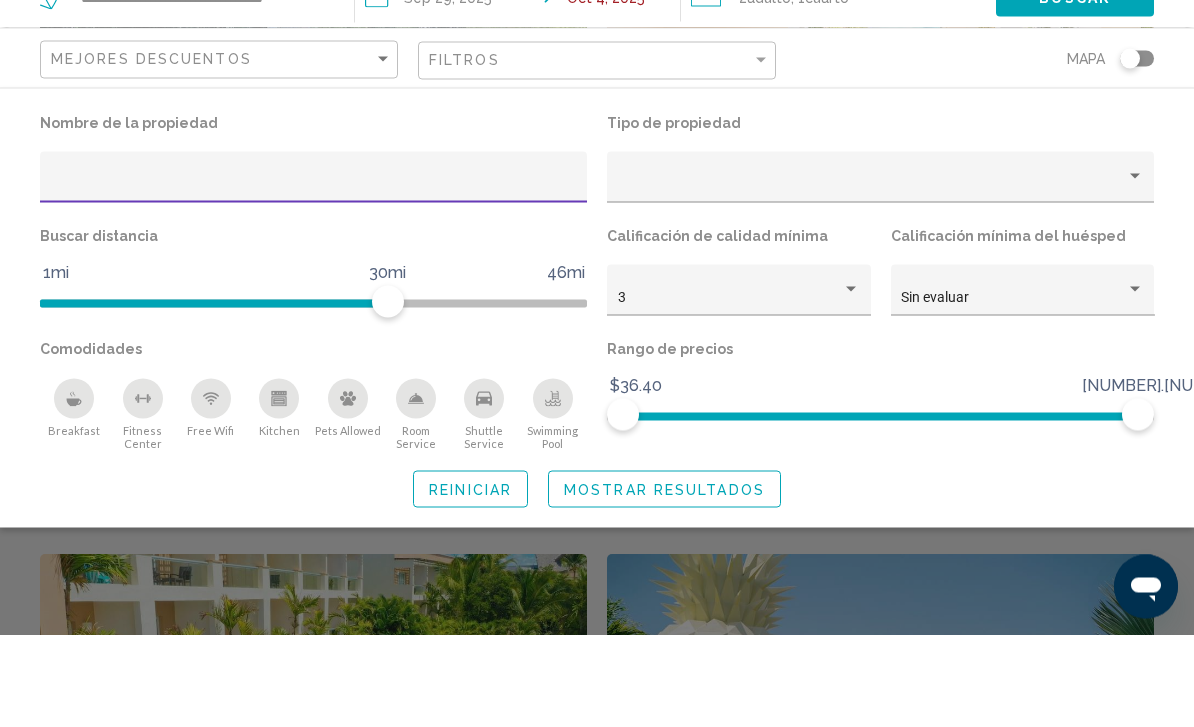 click at bounding box center [314, 277] 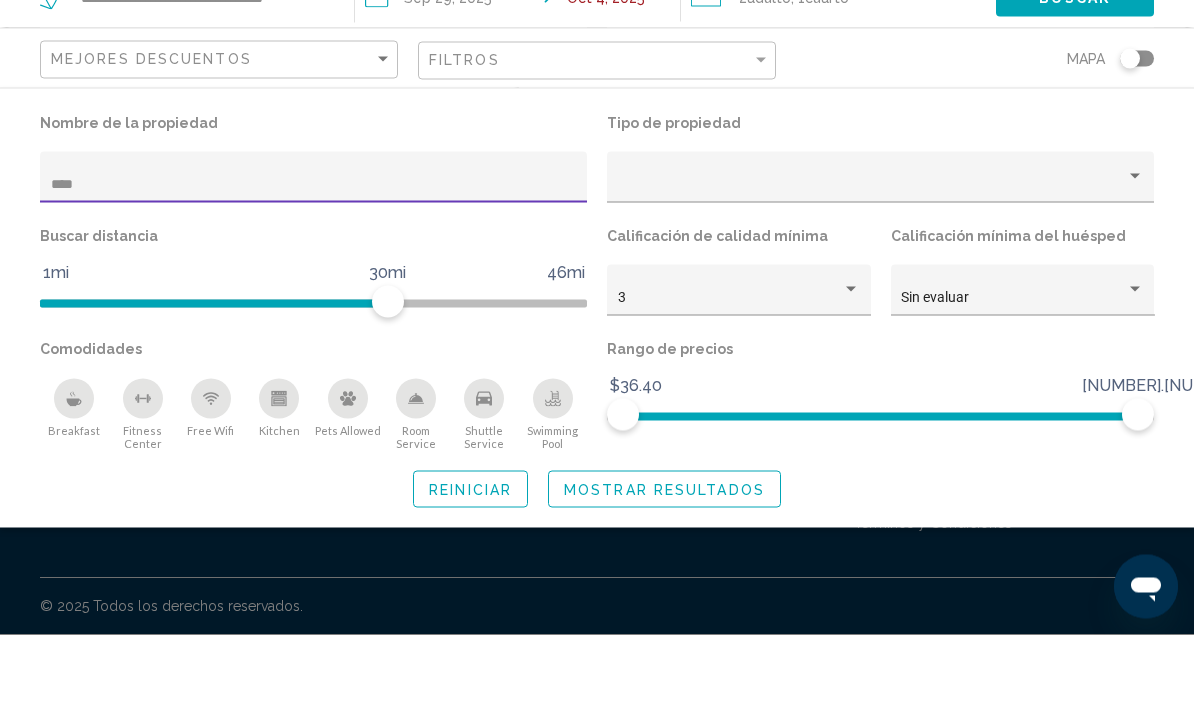 scroll, scrollTop: 1255, scrollLeft: 0, axis: vertical 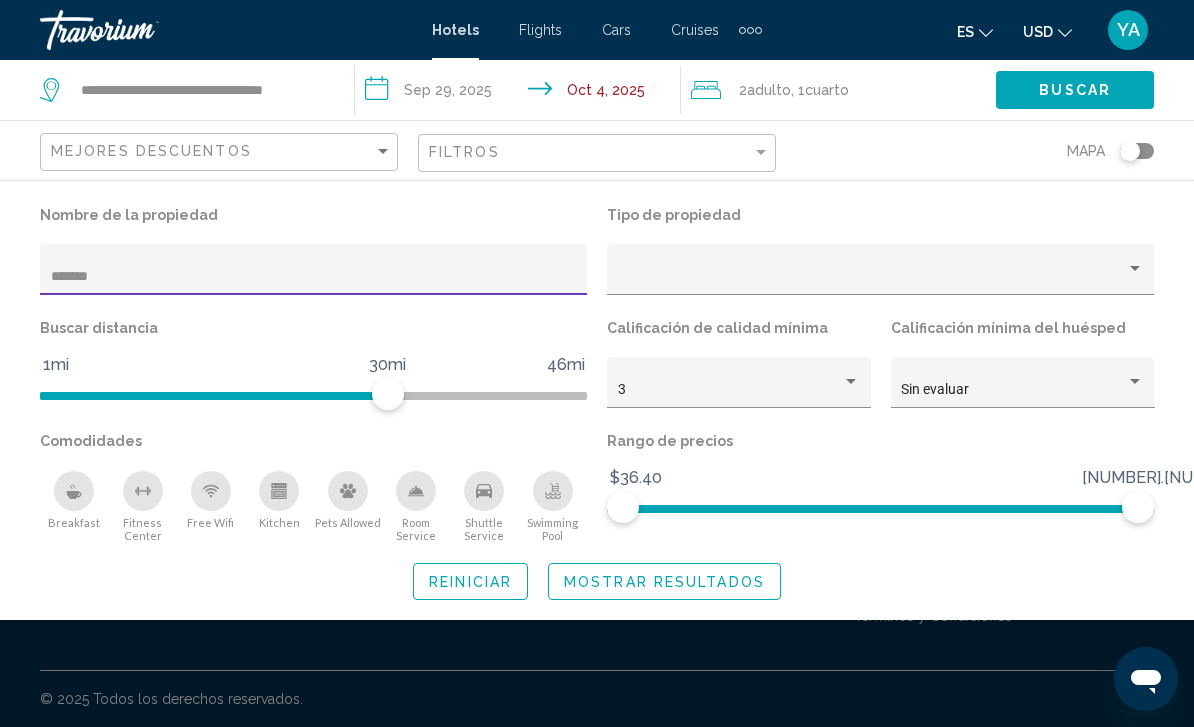 type on "********" 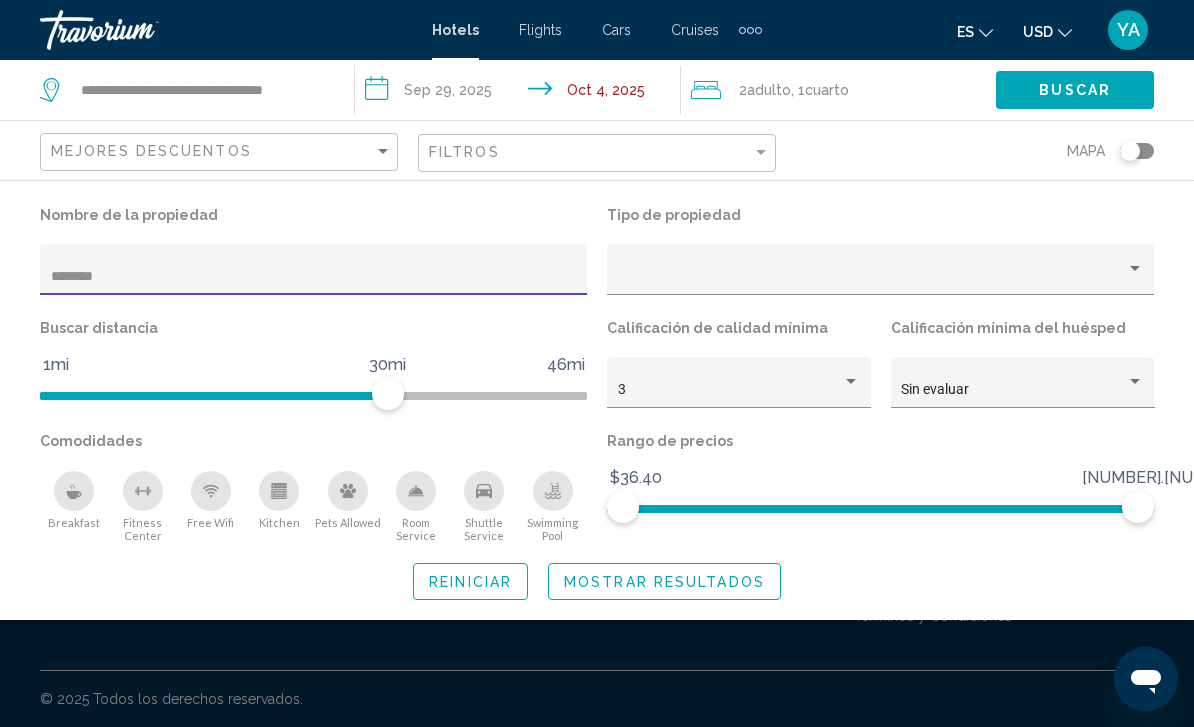 scroll, scrollTop: 561, scrollLeft: 0, axis: vertical 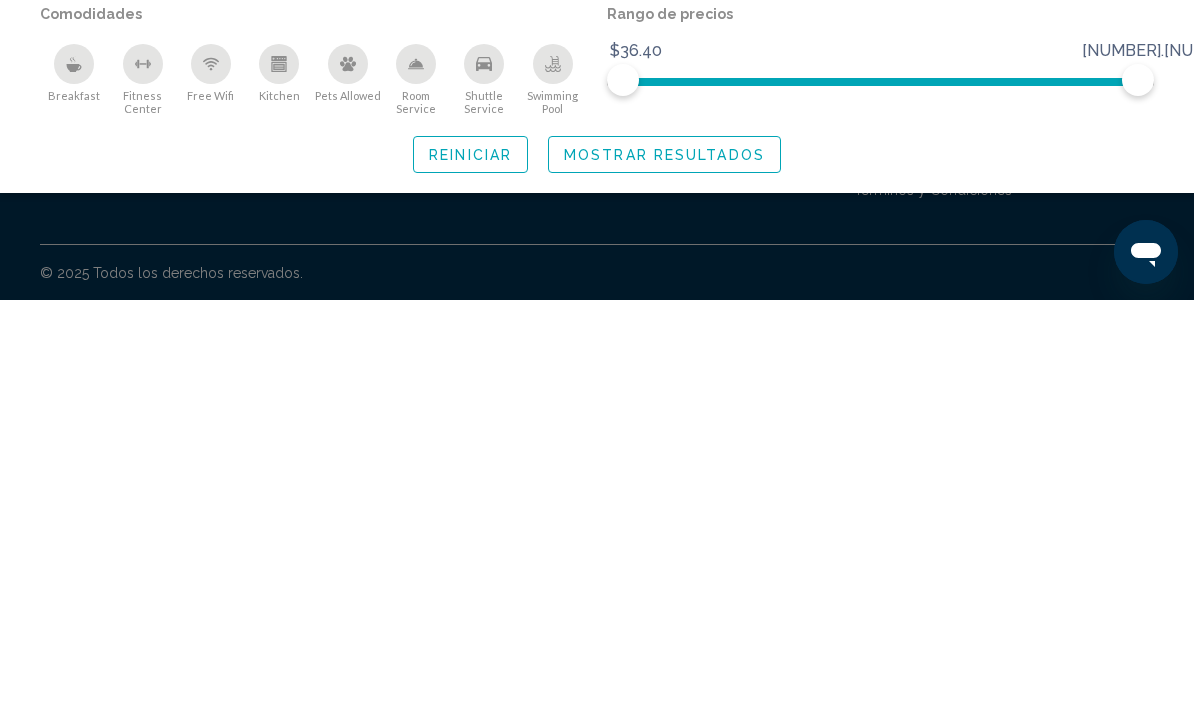 click on "Mostrar resultados" 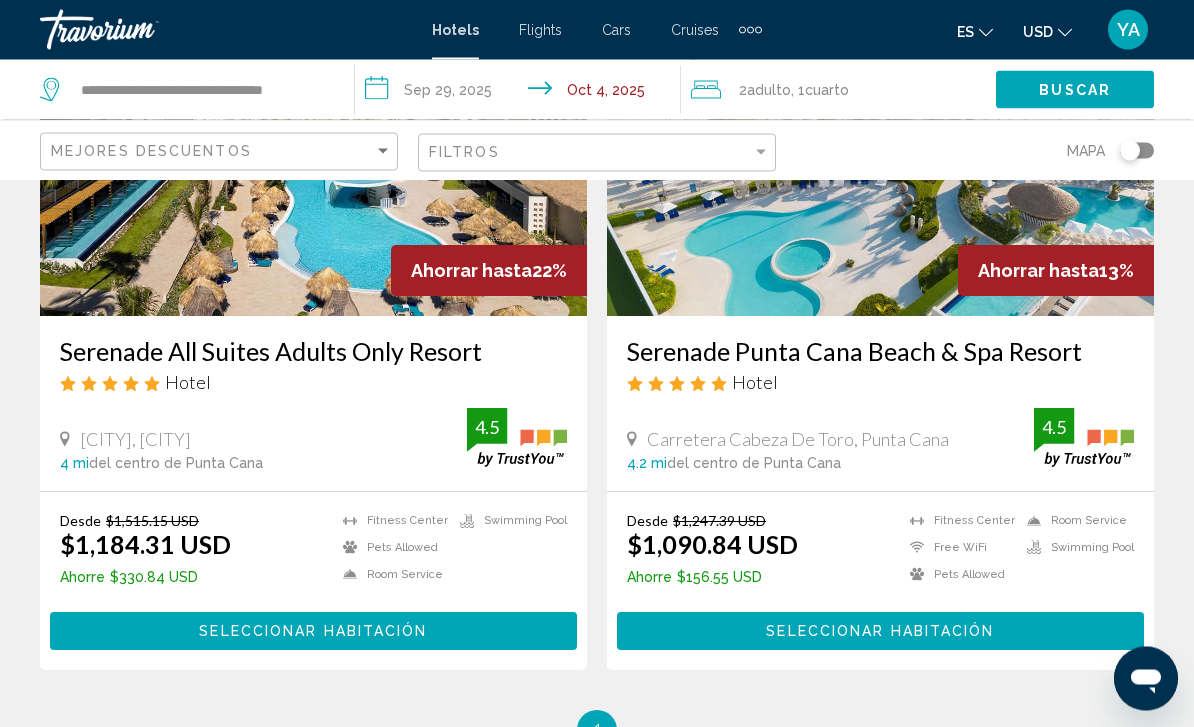 scroll, scrollTop: 254, scrollLeft: 0, axis: vertical 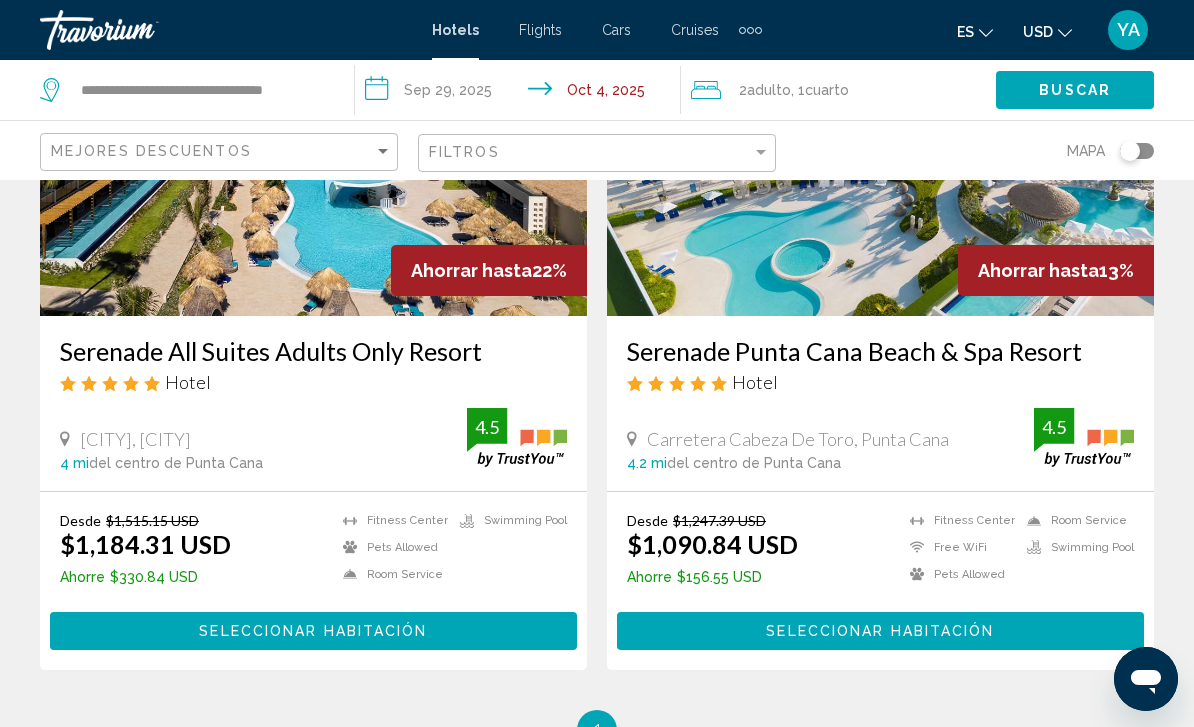 click on "Seleccionar habitación" at bounding box center [880, 632] 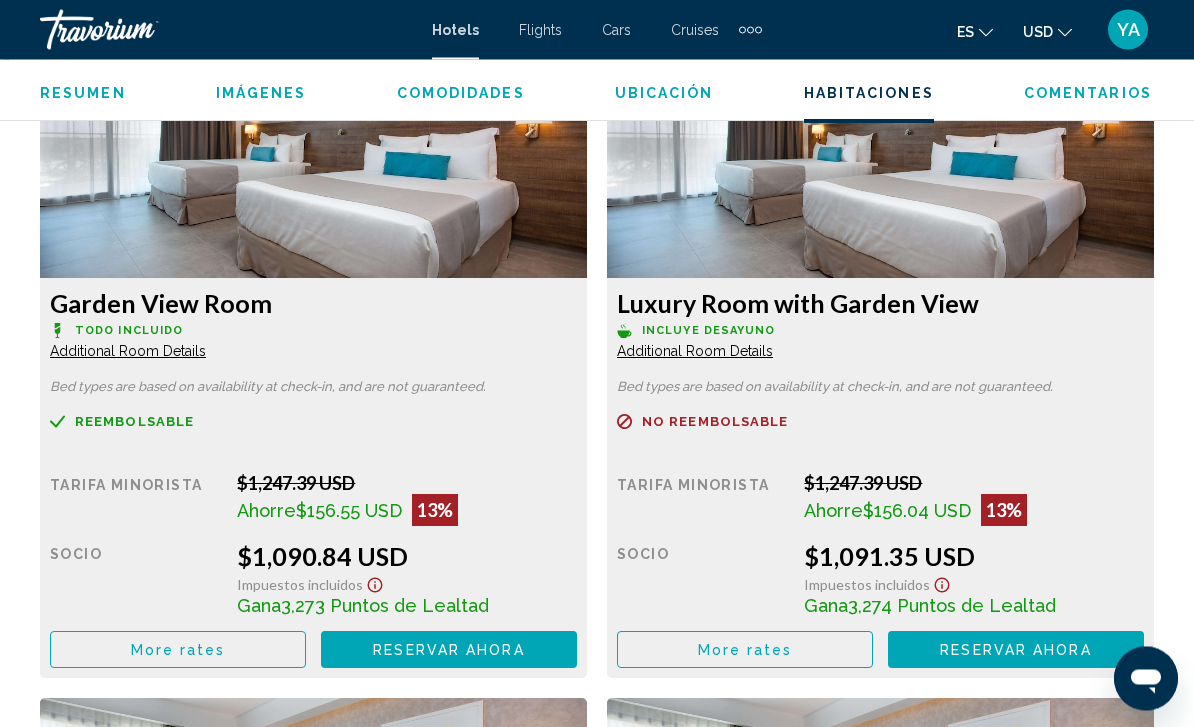 scroll, scrollTop: 3115, scrollLeft: 0, axis: vertical 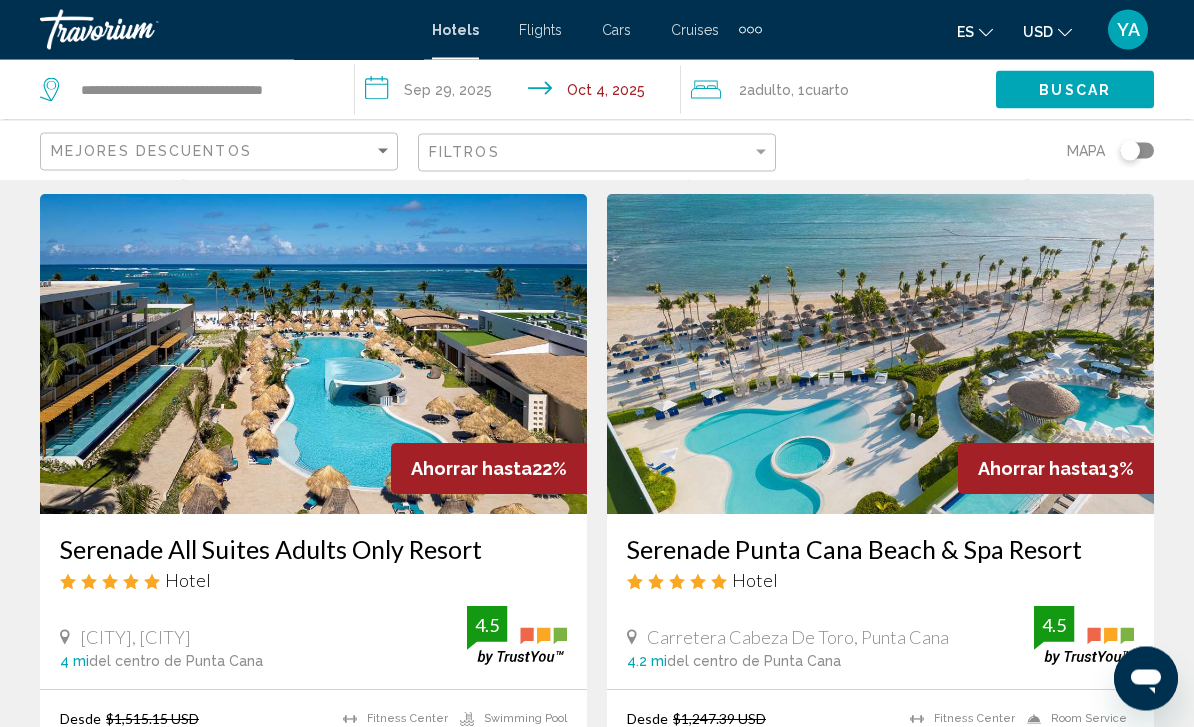 click on "**********" at bounding box center [521, 93] 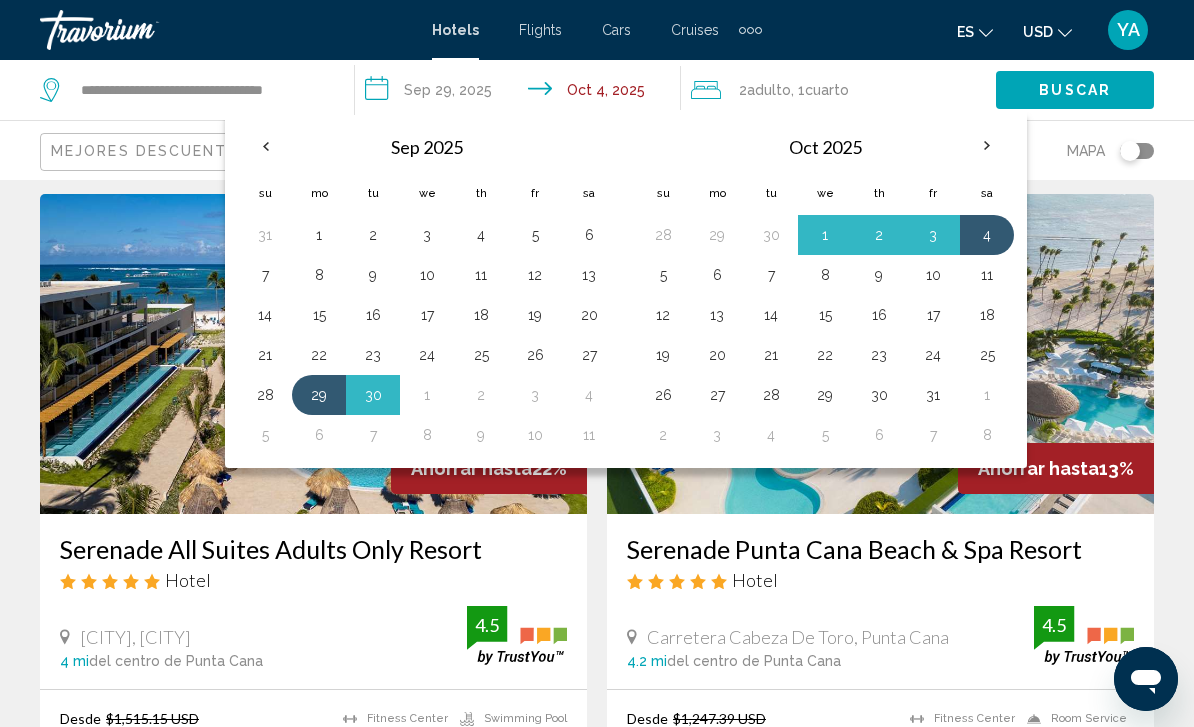 click at bounding box center [880, 354] 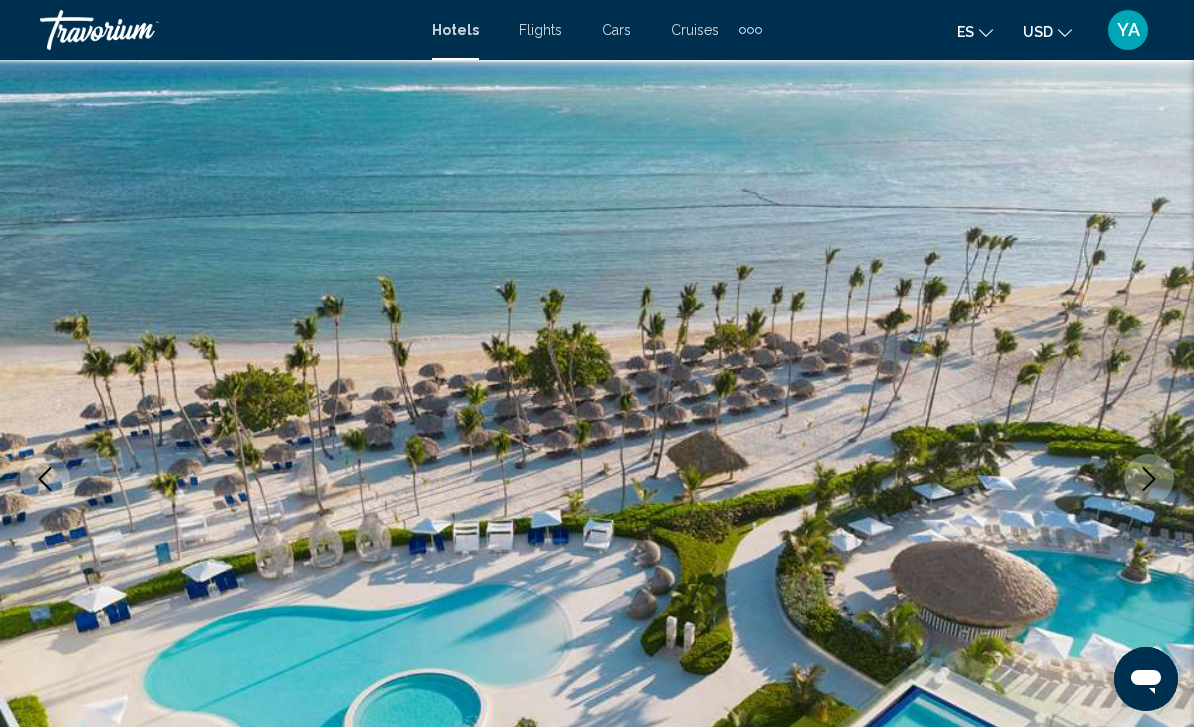 scroll, scrollTop: 0, scrollLeft: 0, axis: both 